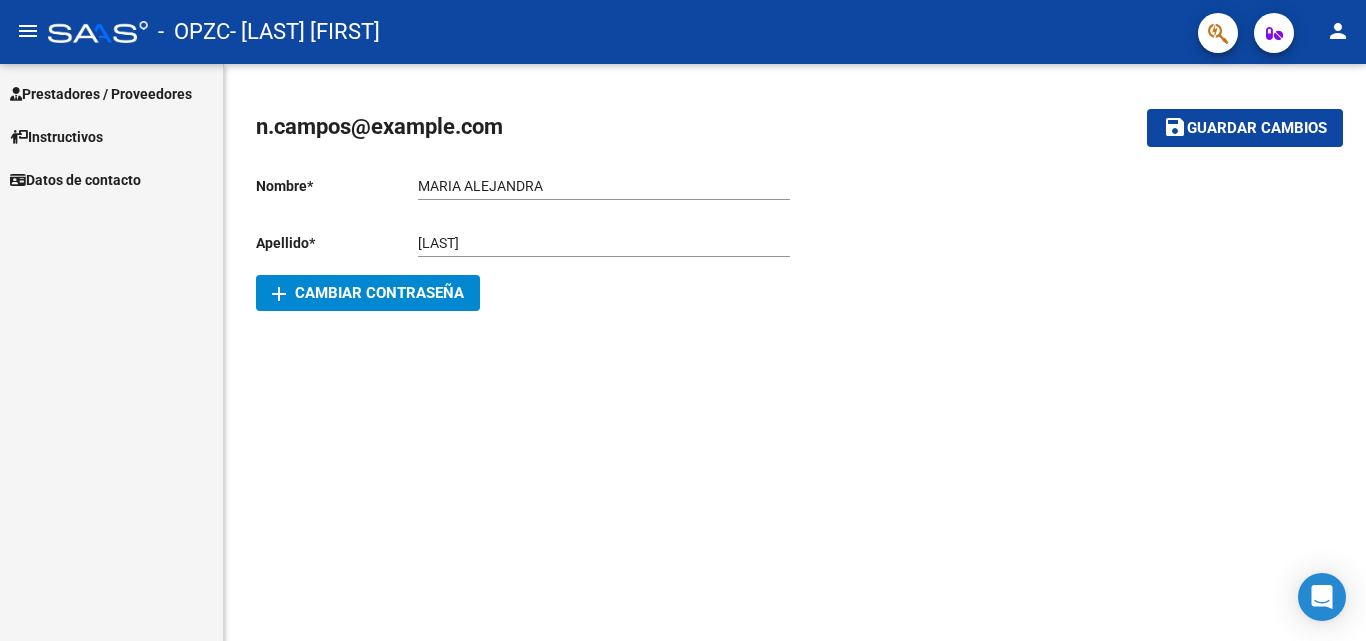 scroll, scrollTop: 0, scrollLeft: 0, axis: both 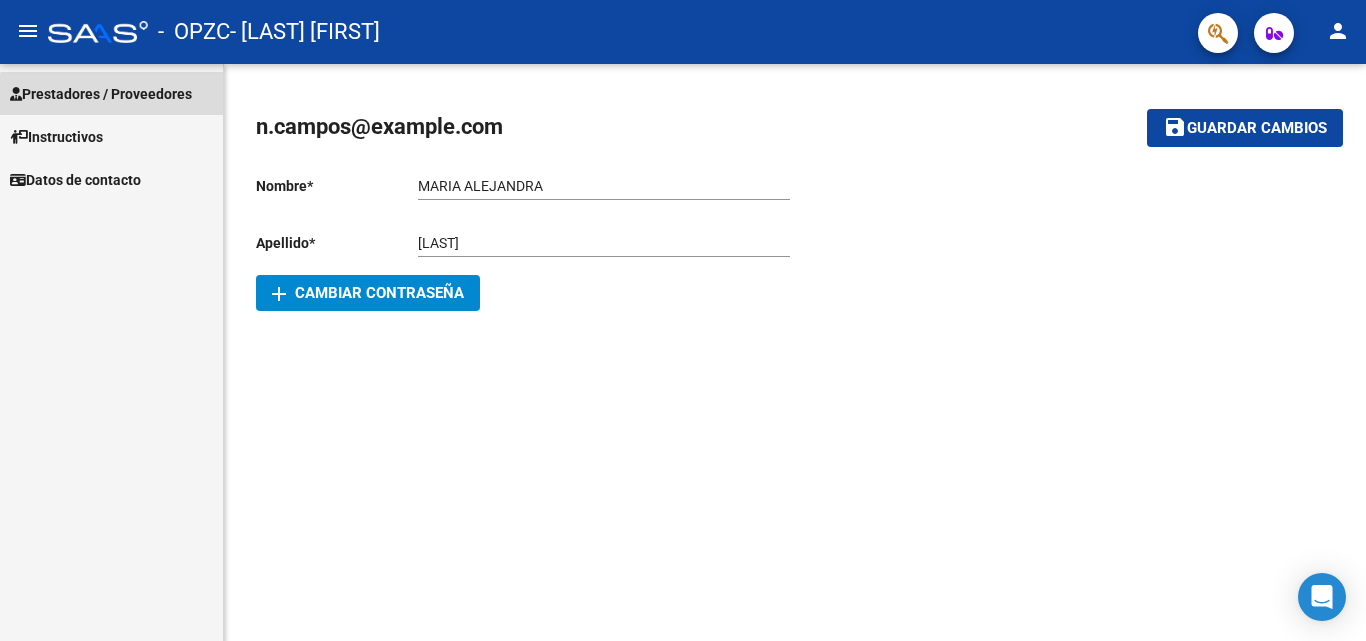 click on "Prestadores / Proveedores" at bounding box center (101, 94) 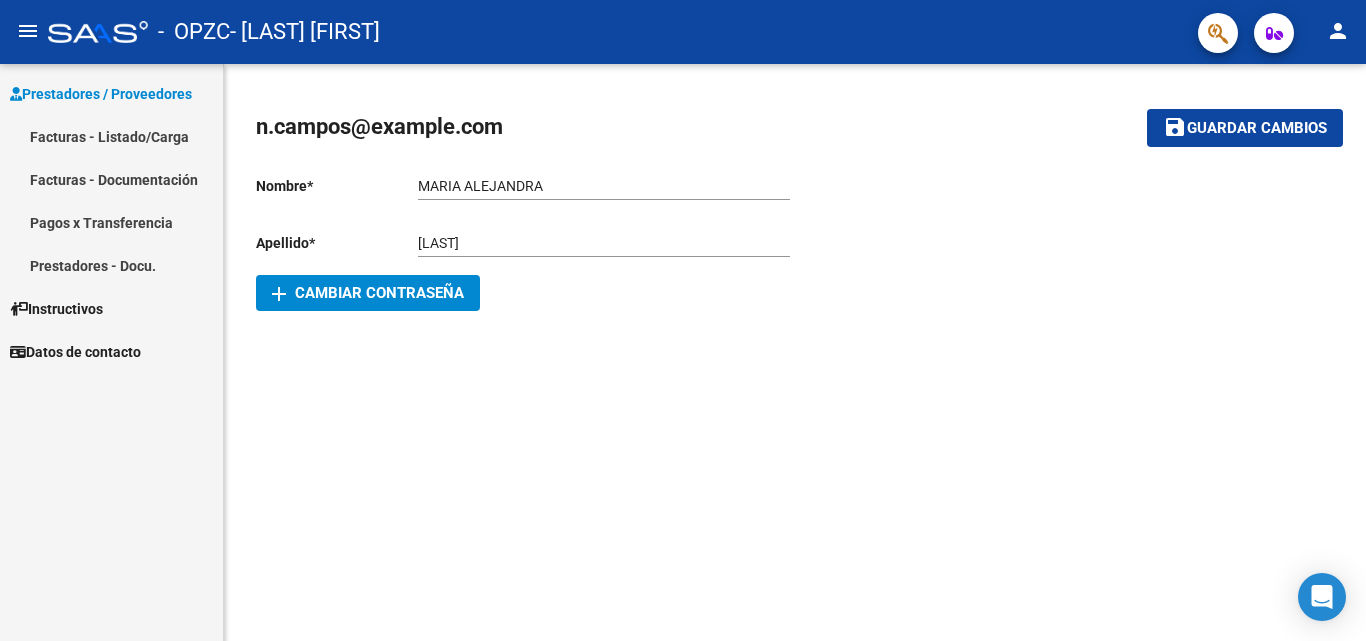 click on "Facturas - Listado/Carga" at bounding box center (111, 136) 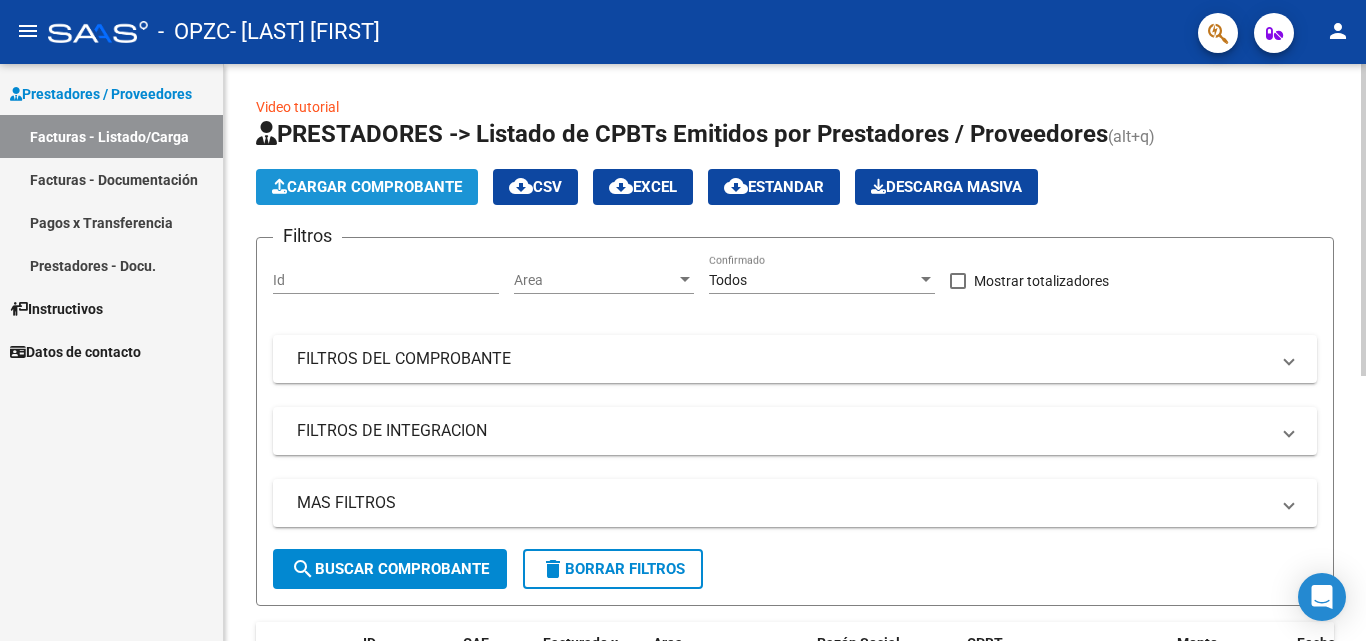 click on "Cargar Comprobante" 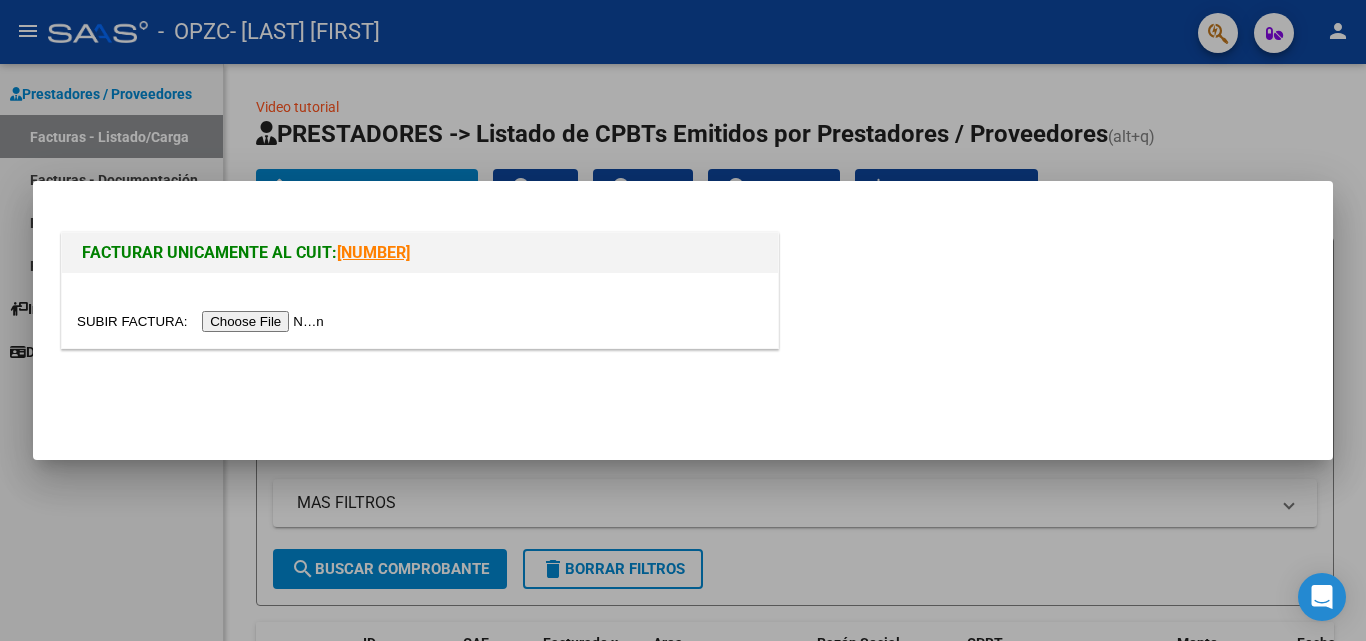 click at bounding box center [203, 321] 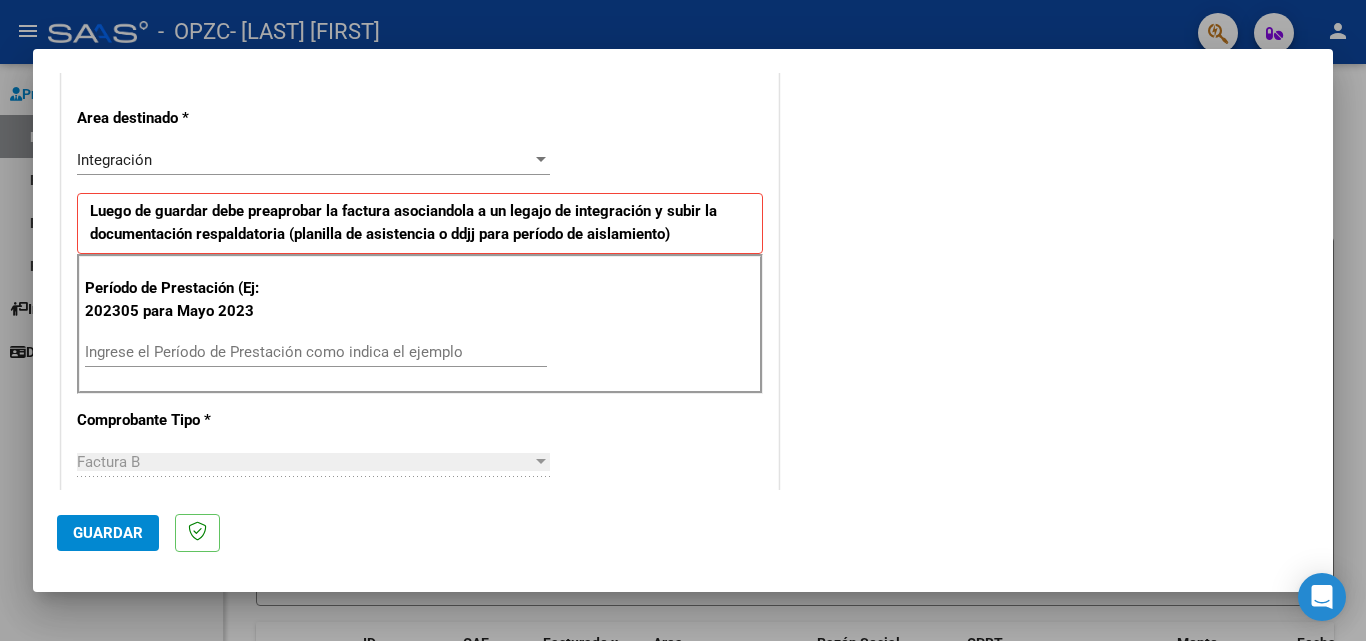 scroll, scrollTop: 500, scrollLeft: 0, axis: vertical 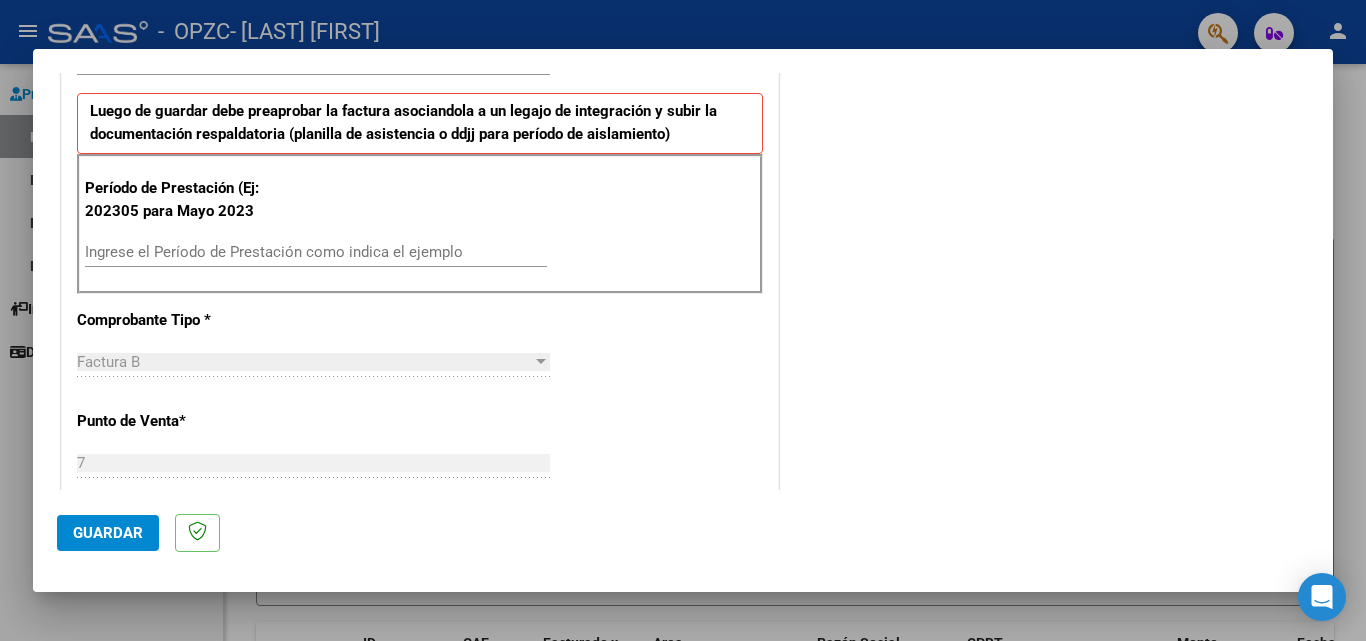 click on "Ingrese el Período de Prestación como indica el ejemplo" at bounding box center (316, 252) 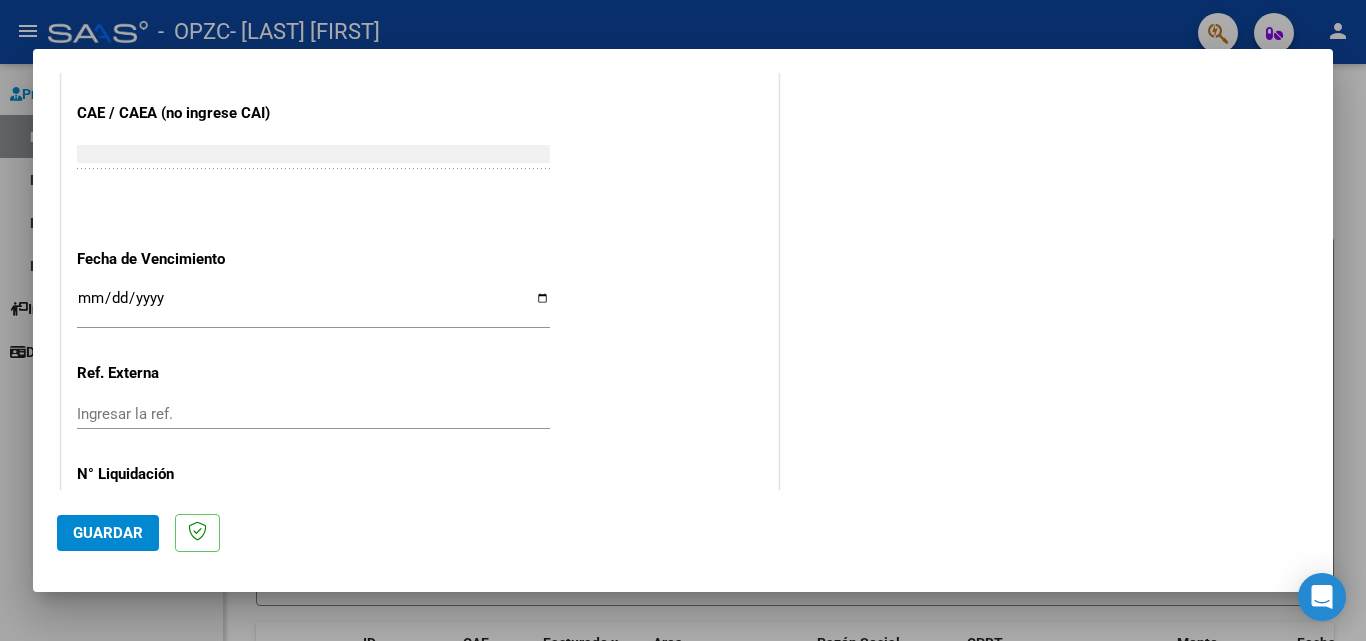 scroll, scrollTop: 1300, scrollLeft: 0, axis: vertical 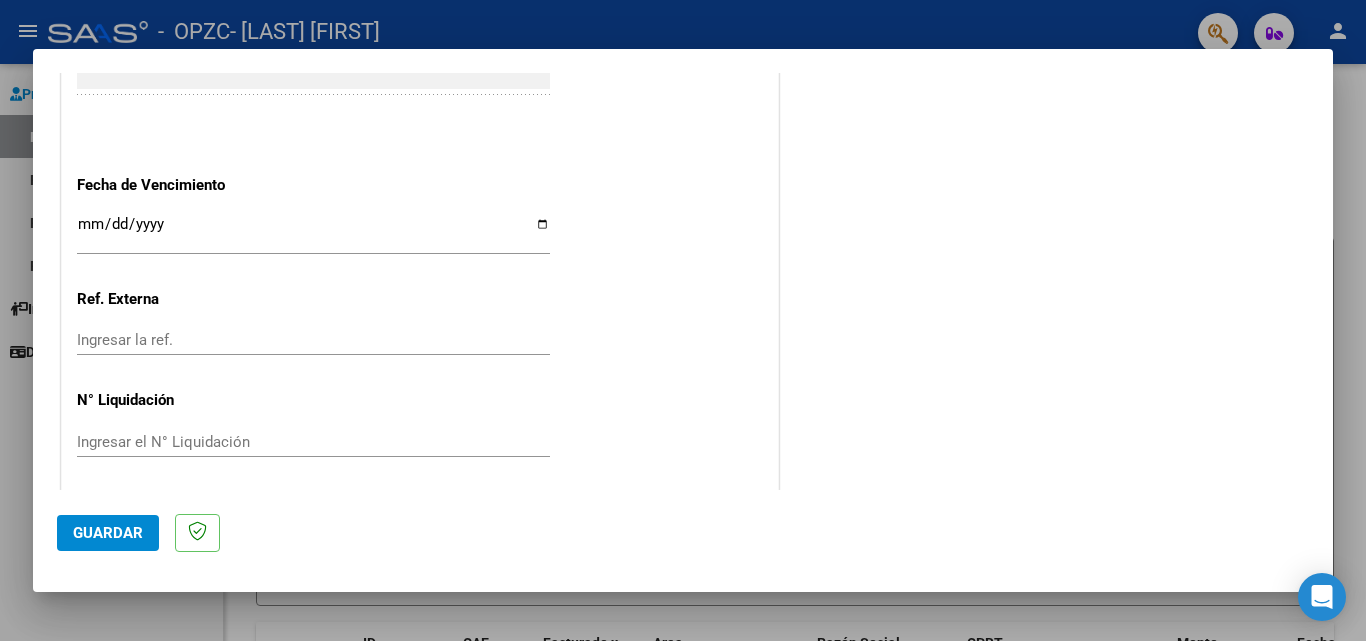 type on "202507" 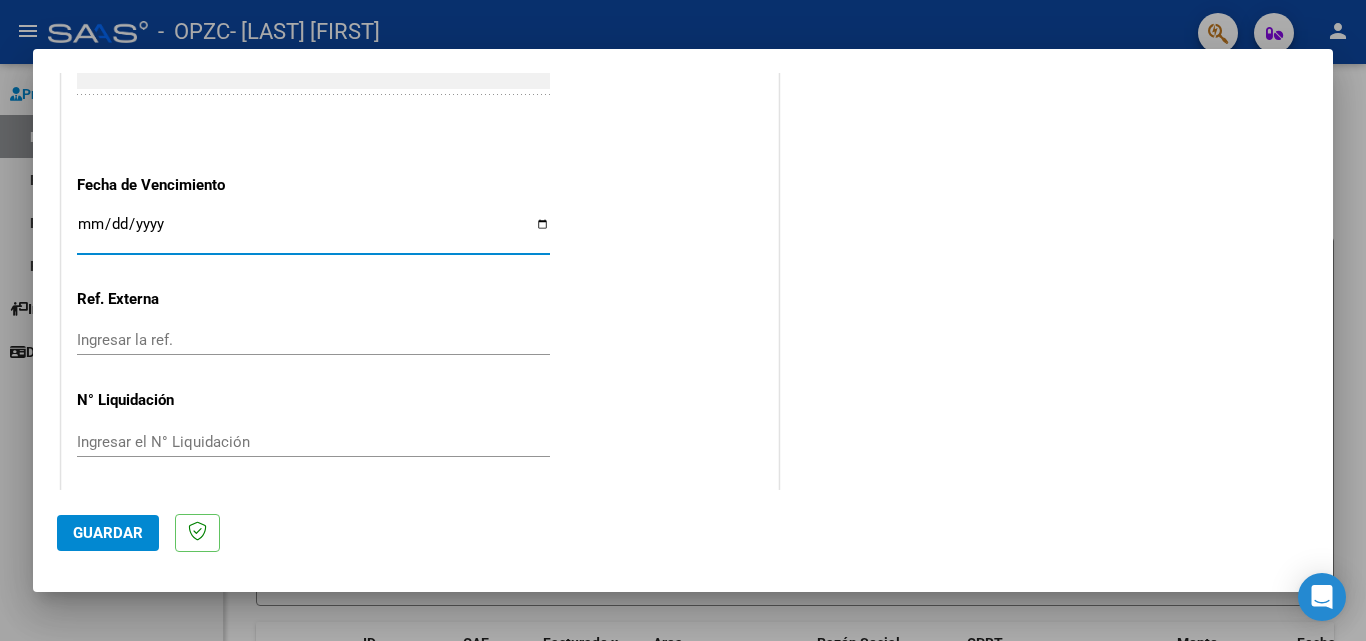 click on "Ingresar la fecha" at bounding box center [313, 232] 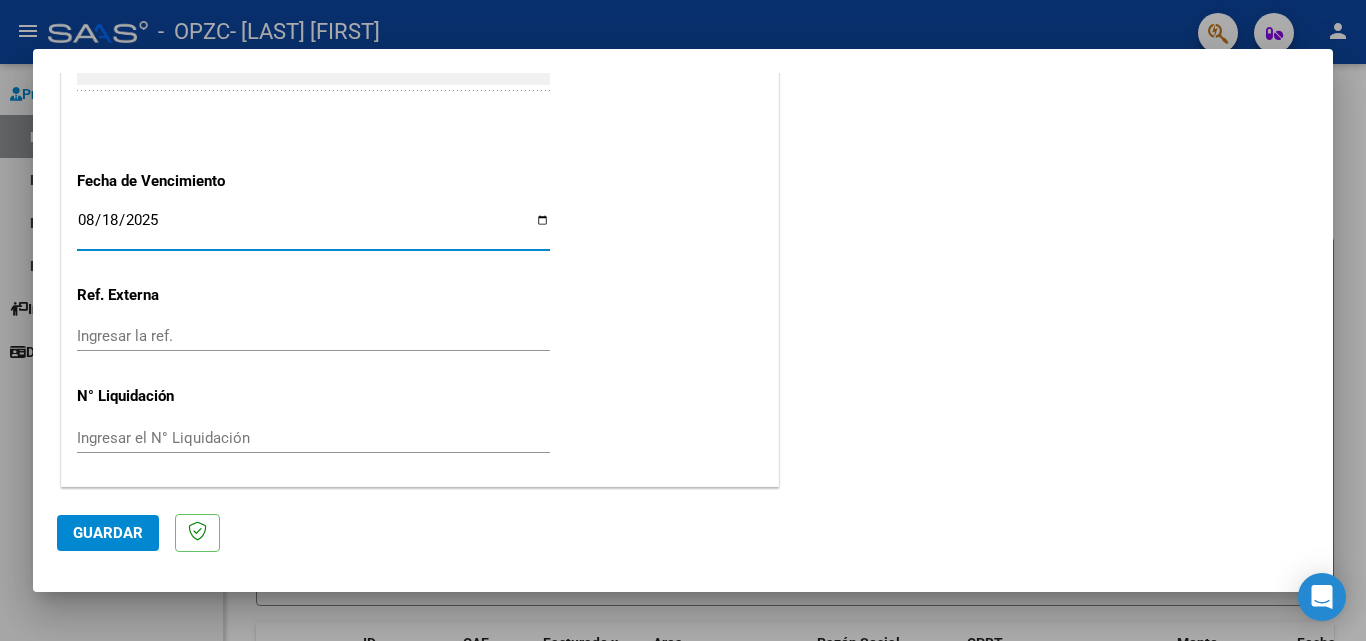 scroll, scrollTop: 1305, scrollLeft: 0, axis: vertical 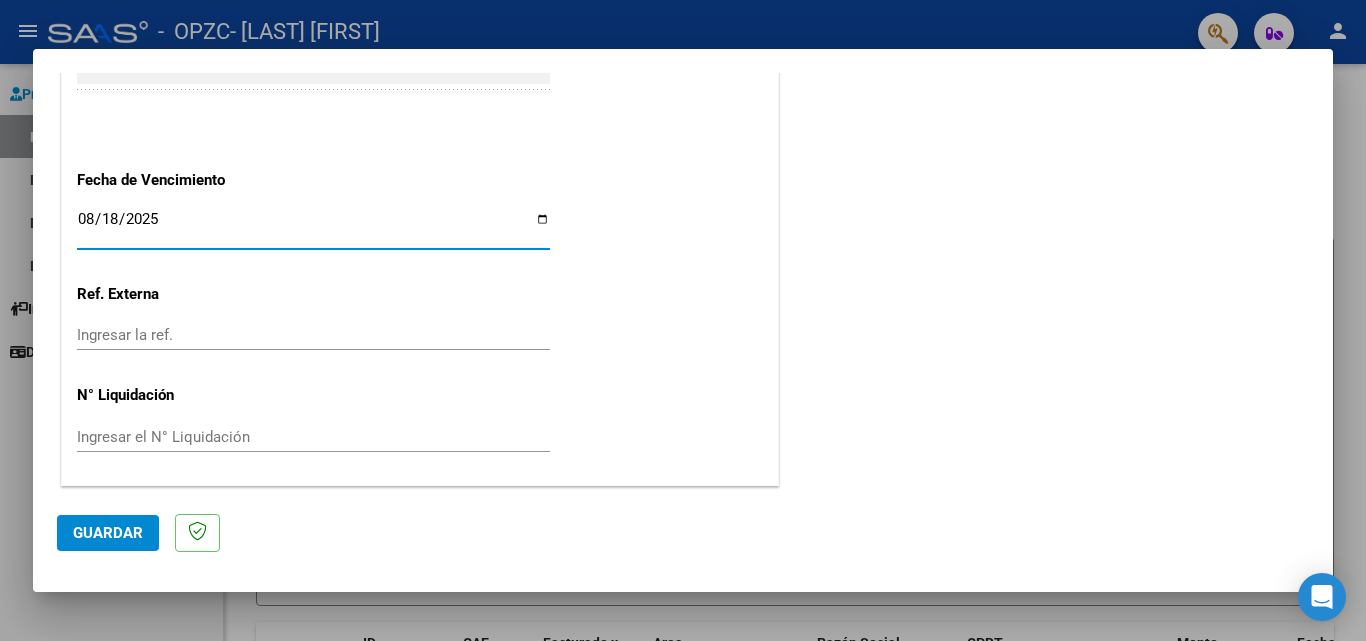 click on "Guardar" 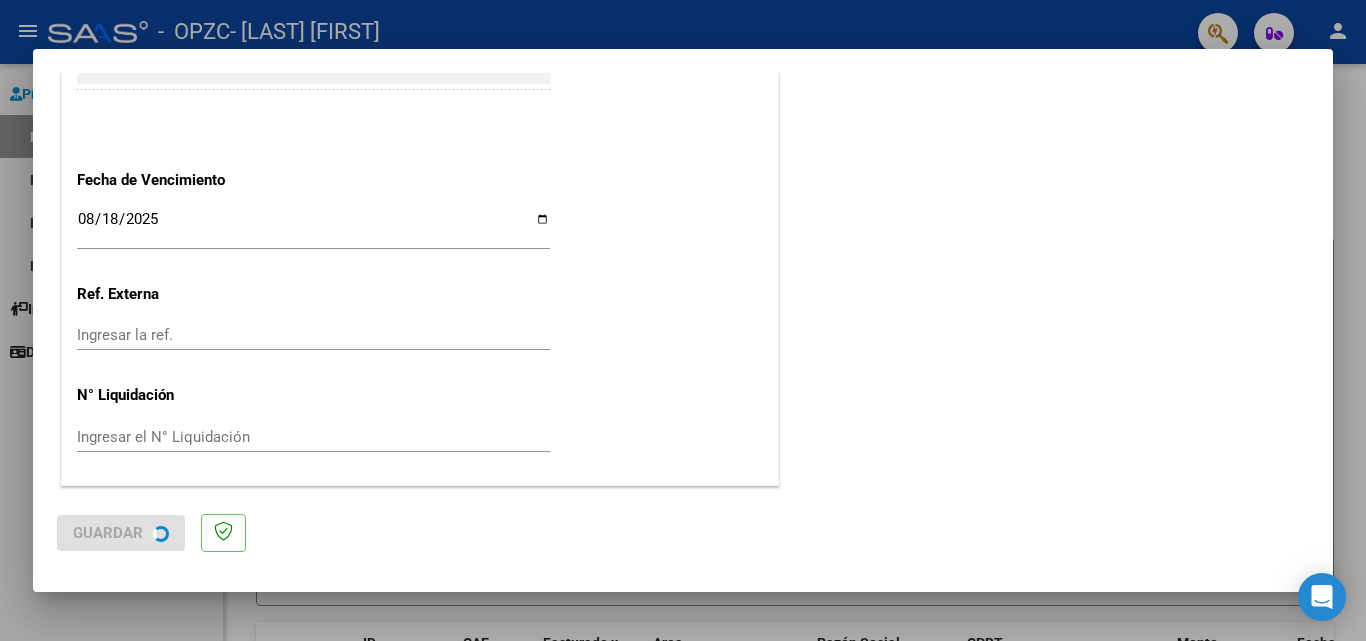 scroll, scrollTop: 0, scrollLeft: 0, axis: both 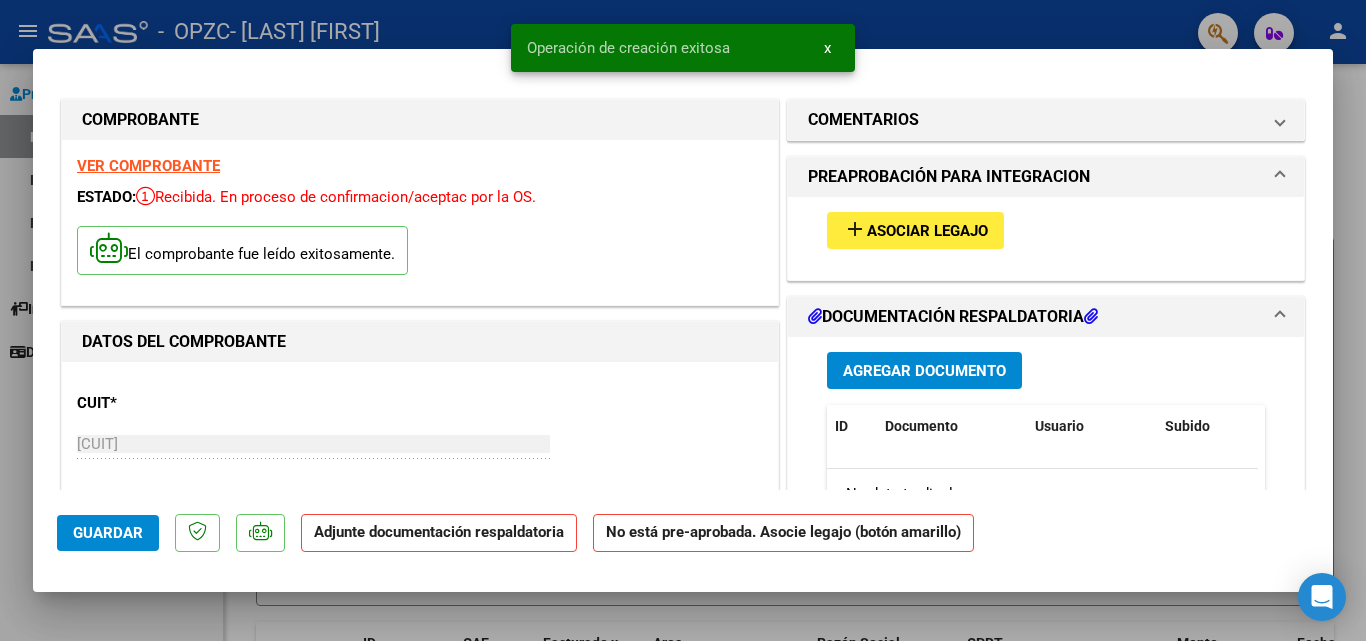 click on "add Asociar Legajo" at bounding box center (1046, 230) 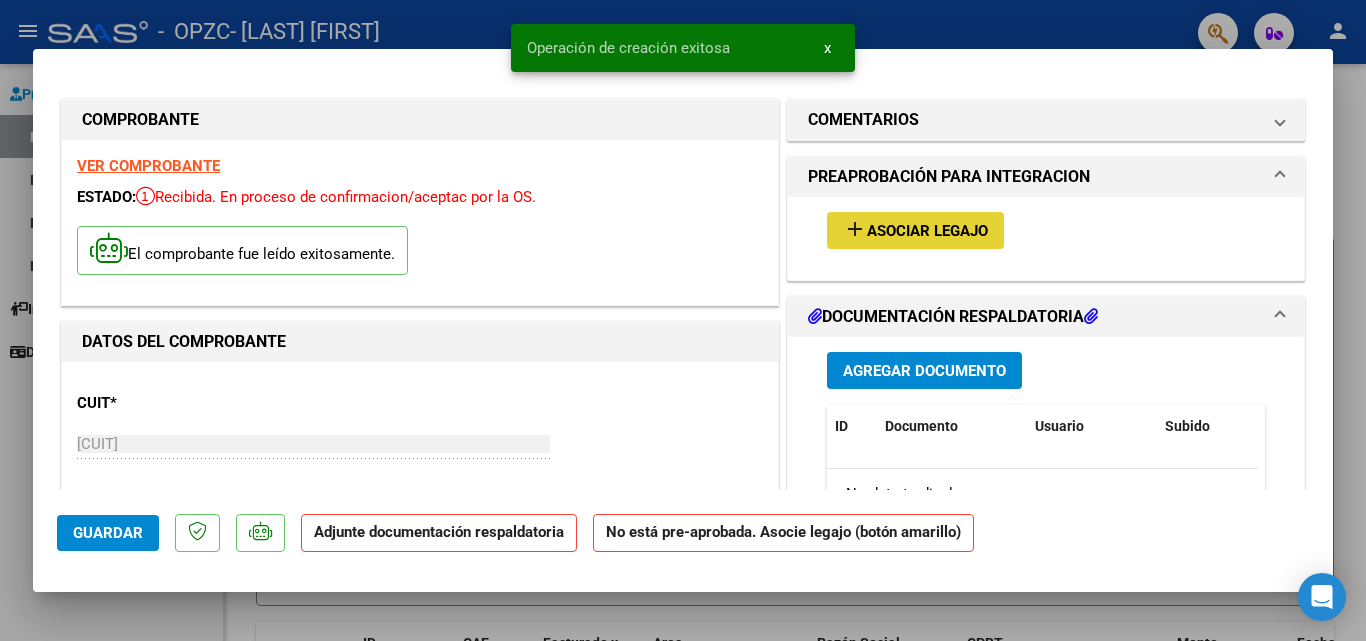 click on "Asociar Legajo" at bounding box center [927, 231] 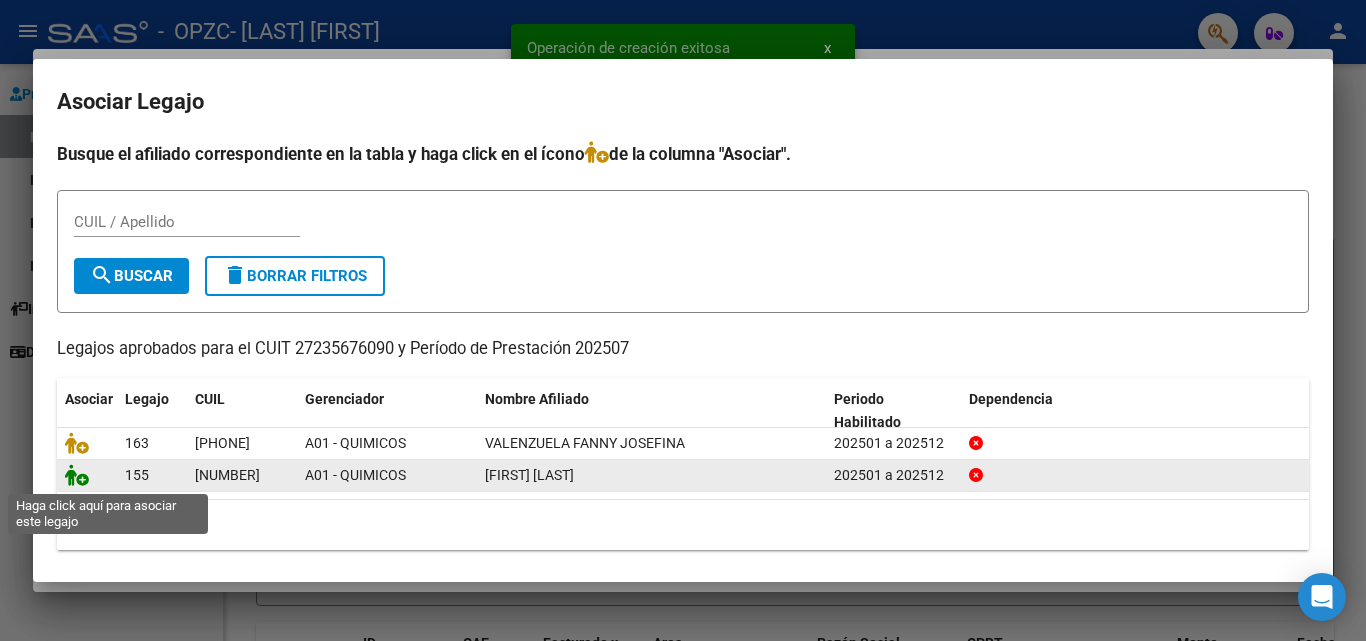 click 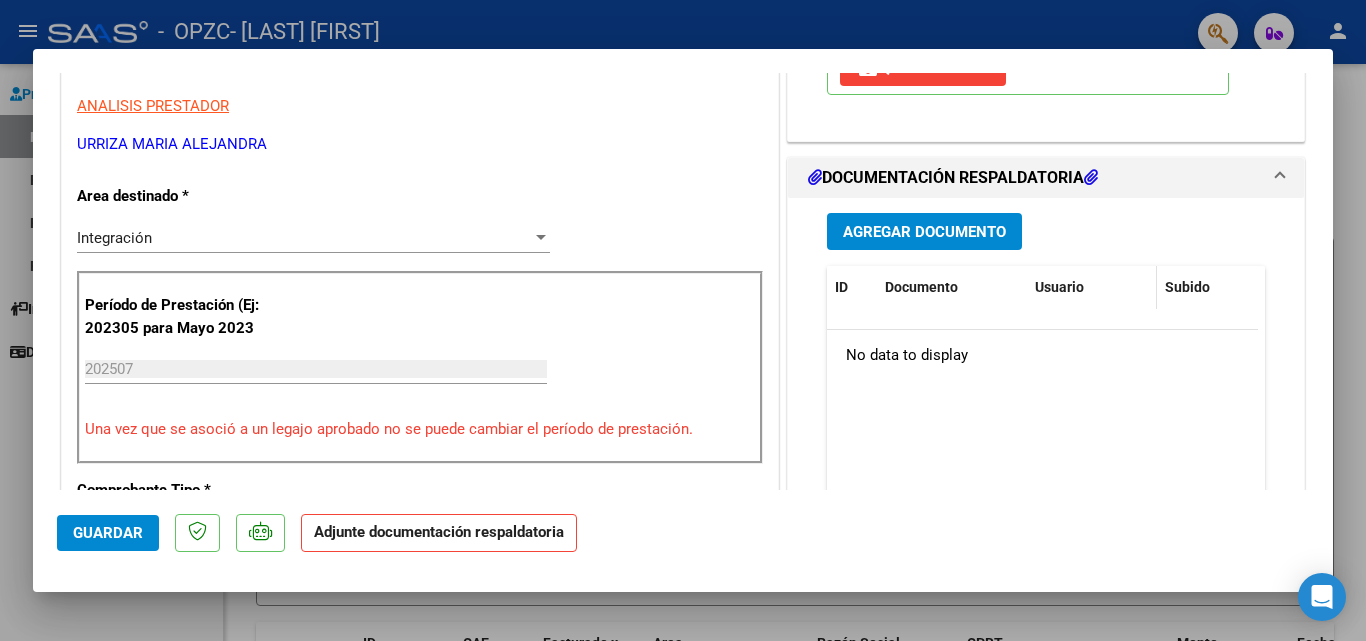 scroll, scrollTop: 400, scrollLeft: 0, axis: vertical 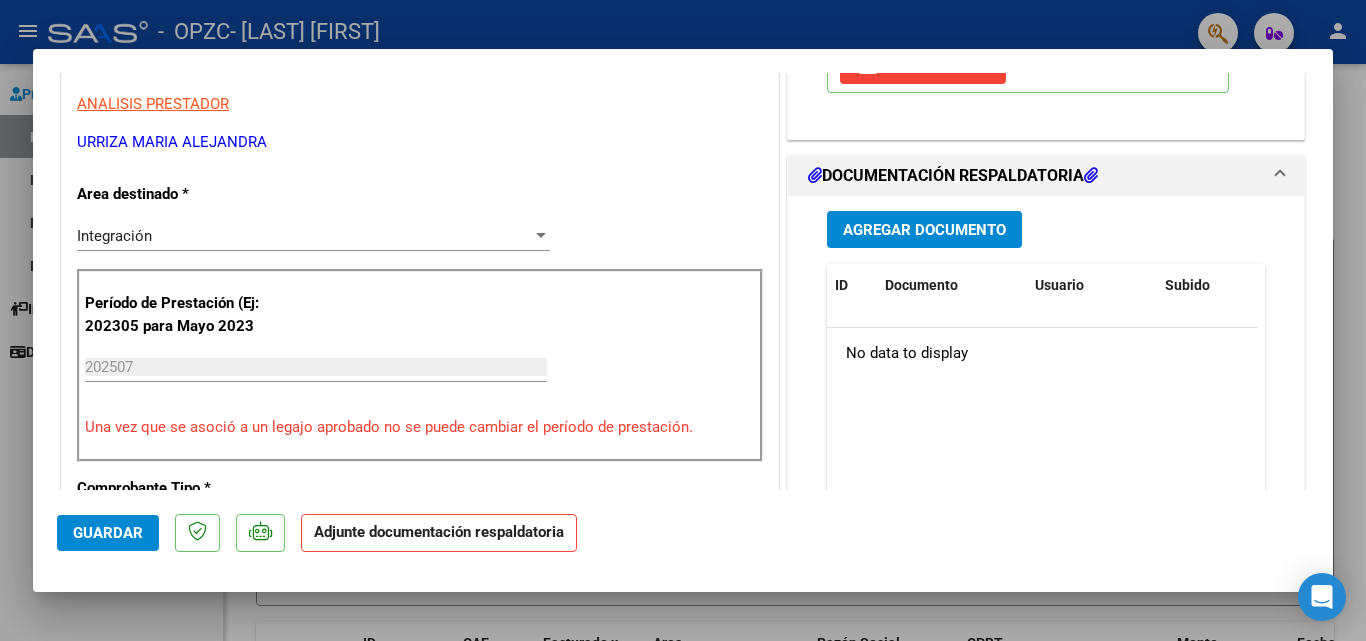 click on "Agregar Documento" at bounding box center [924, 229] 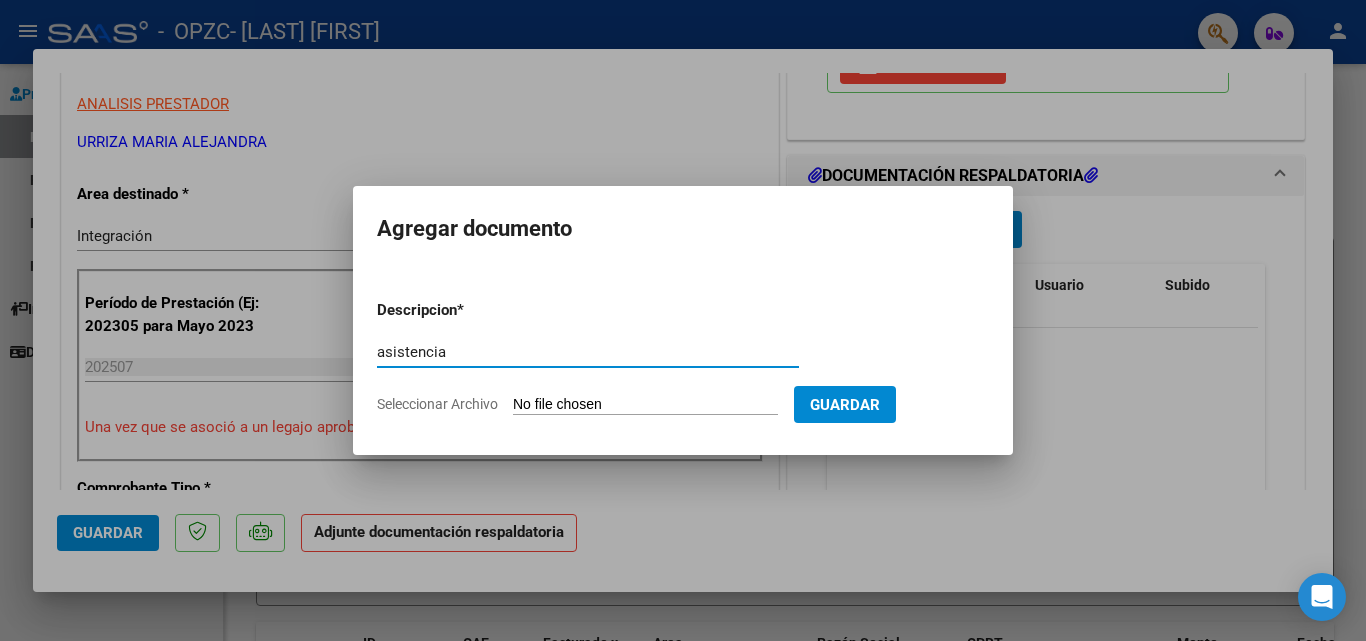 type on "asistencia" 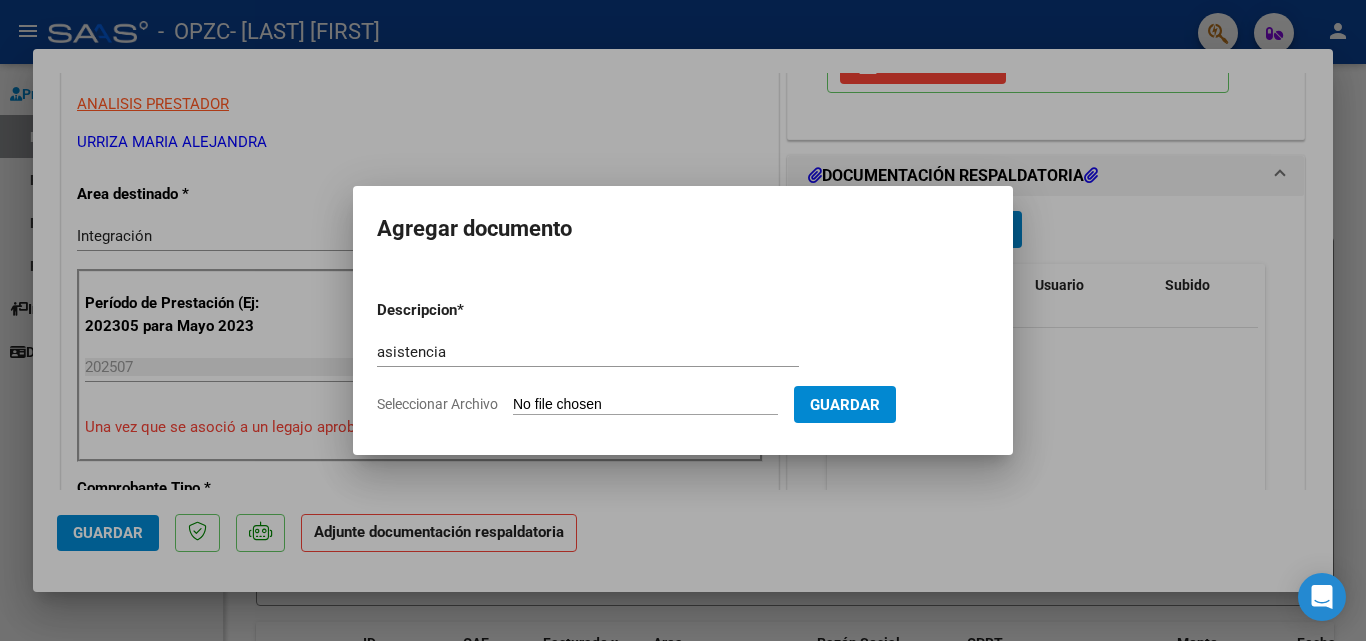 type on "C:\fakepath\[LAST] [FIRST]-[MONTH][YEAR].pdf" 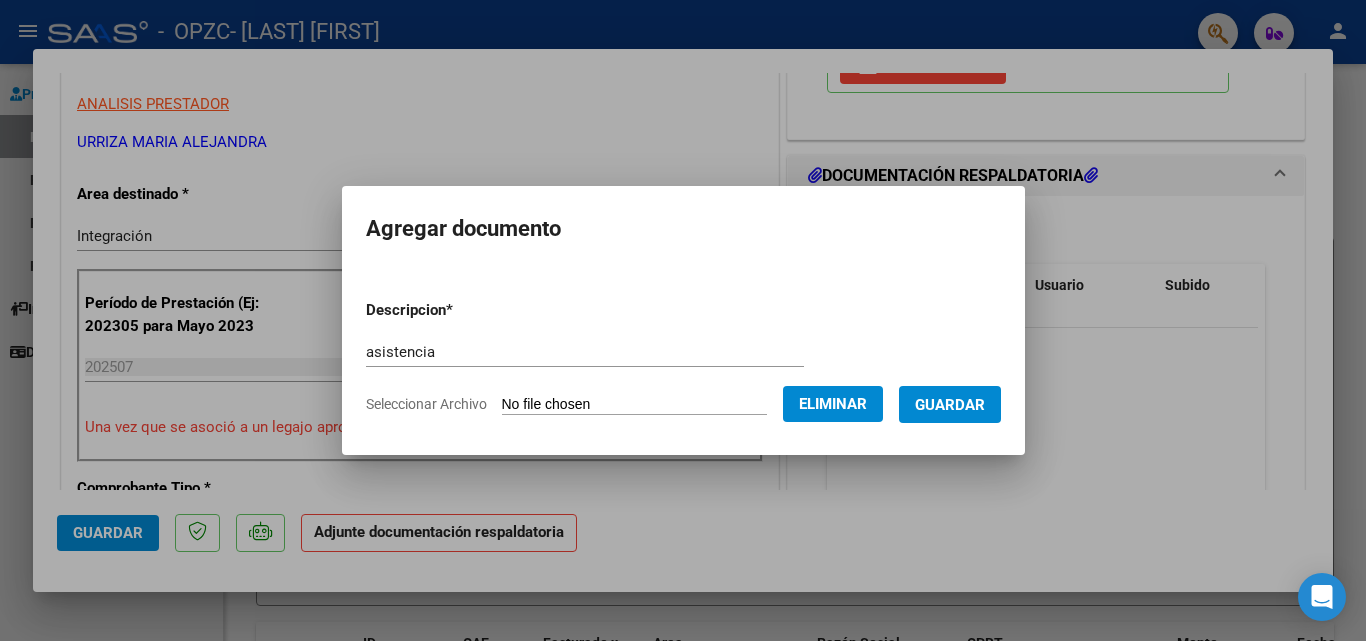 click on "Guardar" at bounding box center (950, 405) 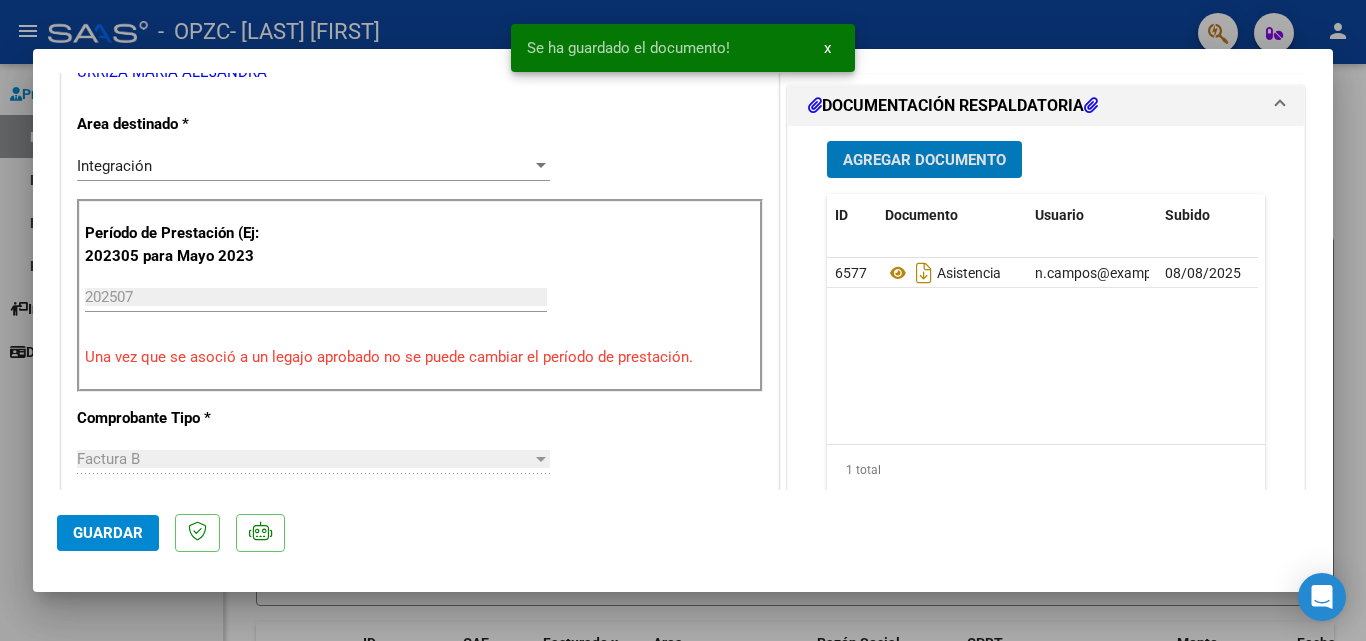 scroll, scrollTop: 600, scrollLeft: 0, axis: vertical 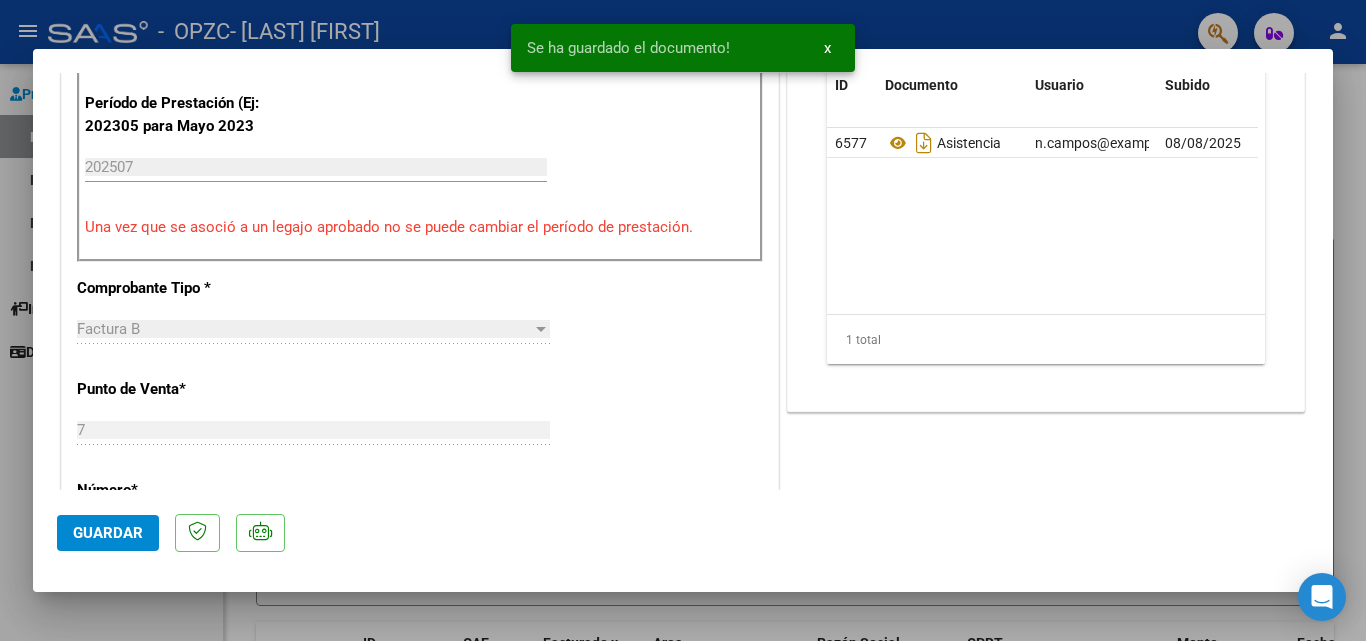 click on "Guardar" 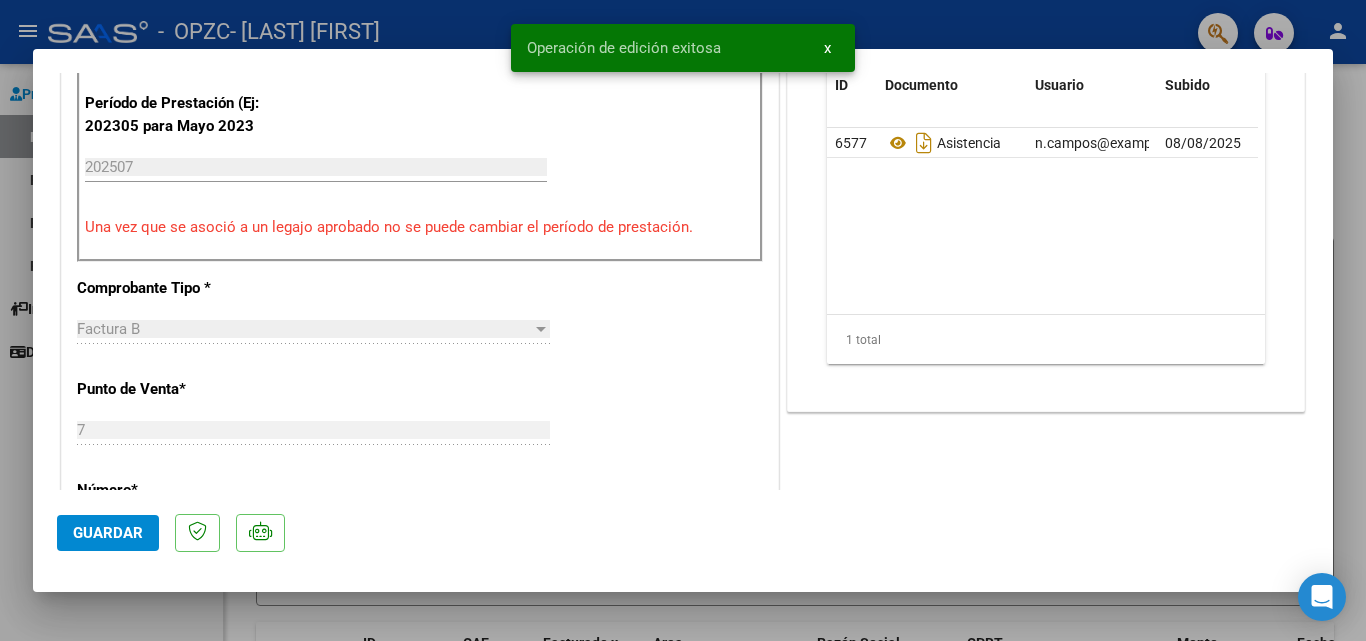click at bounding box center (683, 320) 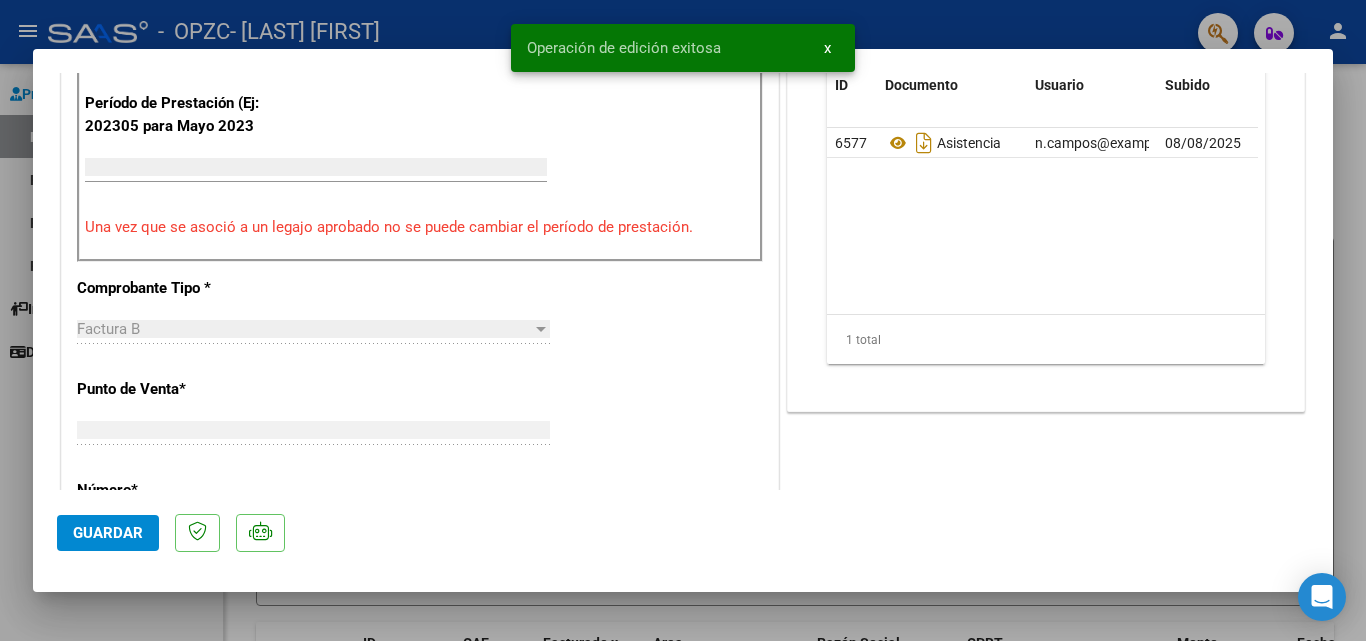 scroll, scrollTop: 0, scrollLeft: 0, axis: both 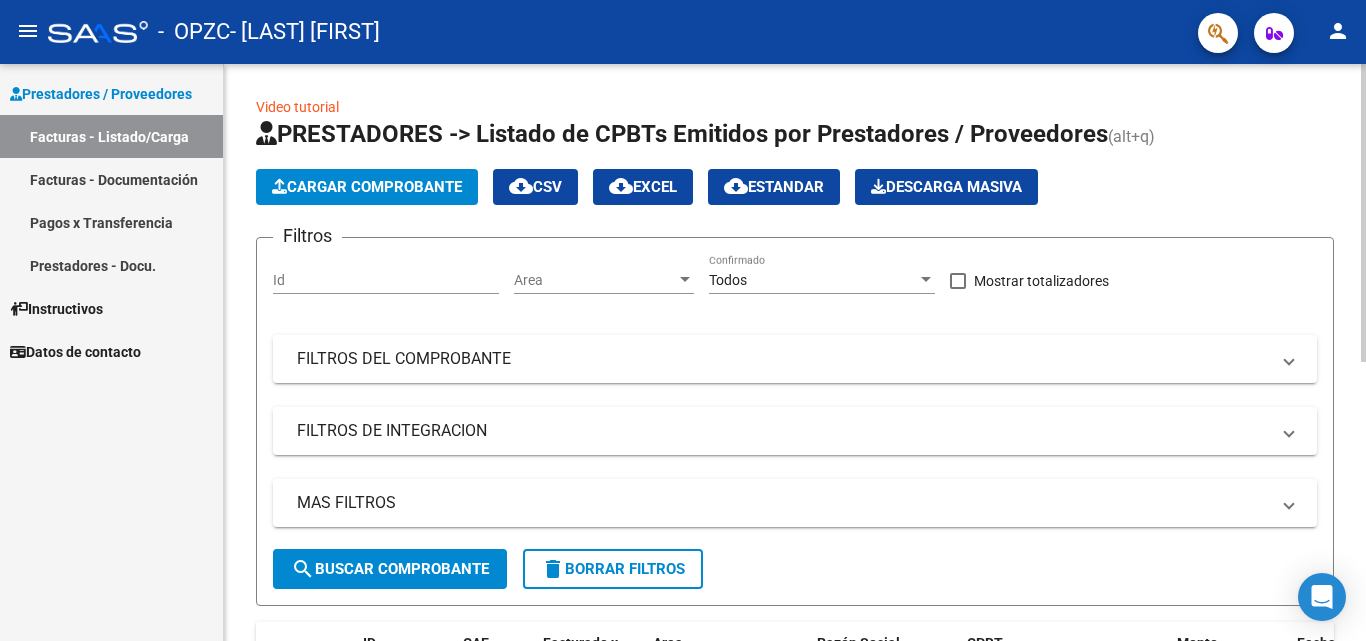 click on "Cargar Comprobante" 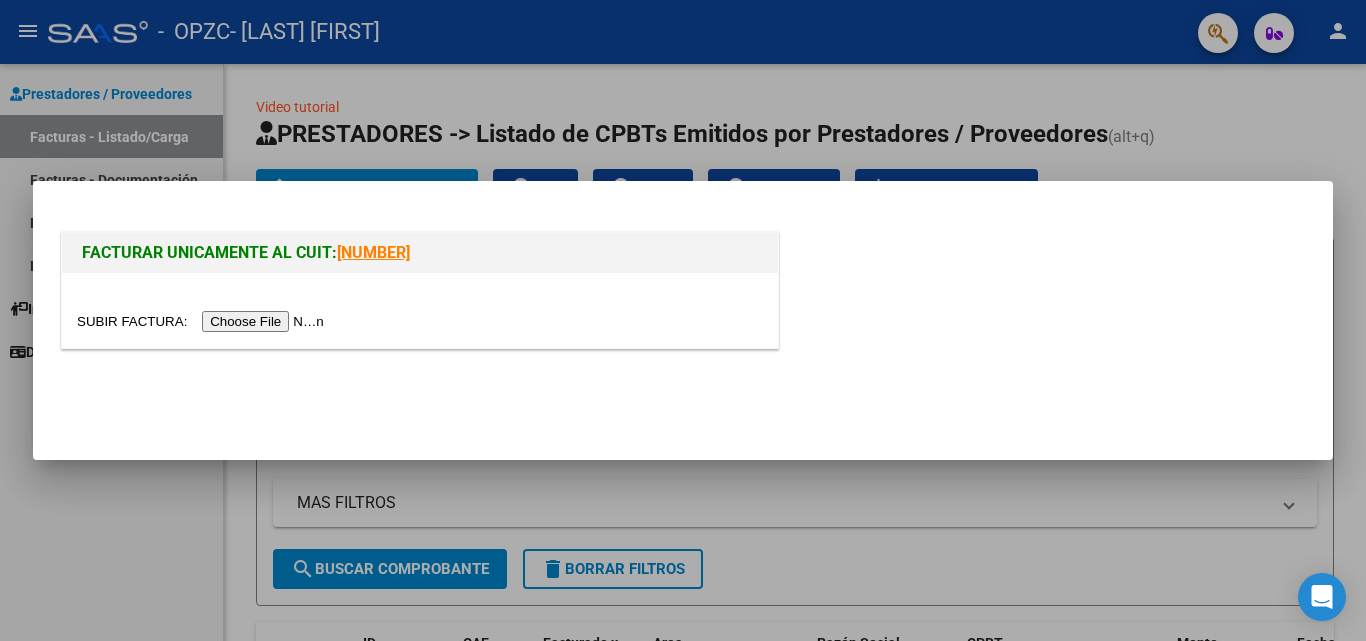 click at bounding box center (203, 321) 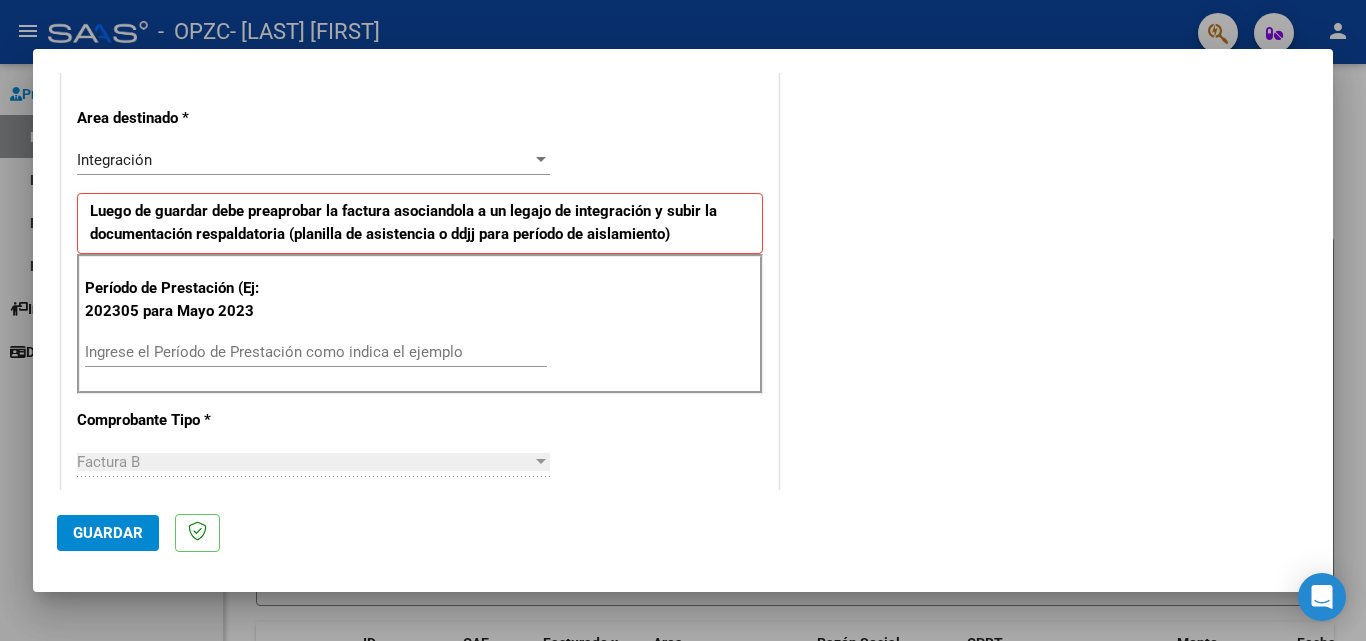 scroll, scrollTop: 500, scrollLeft: 0, axis: vertical 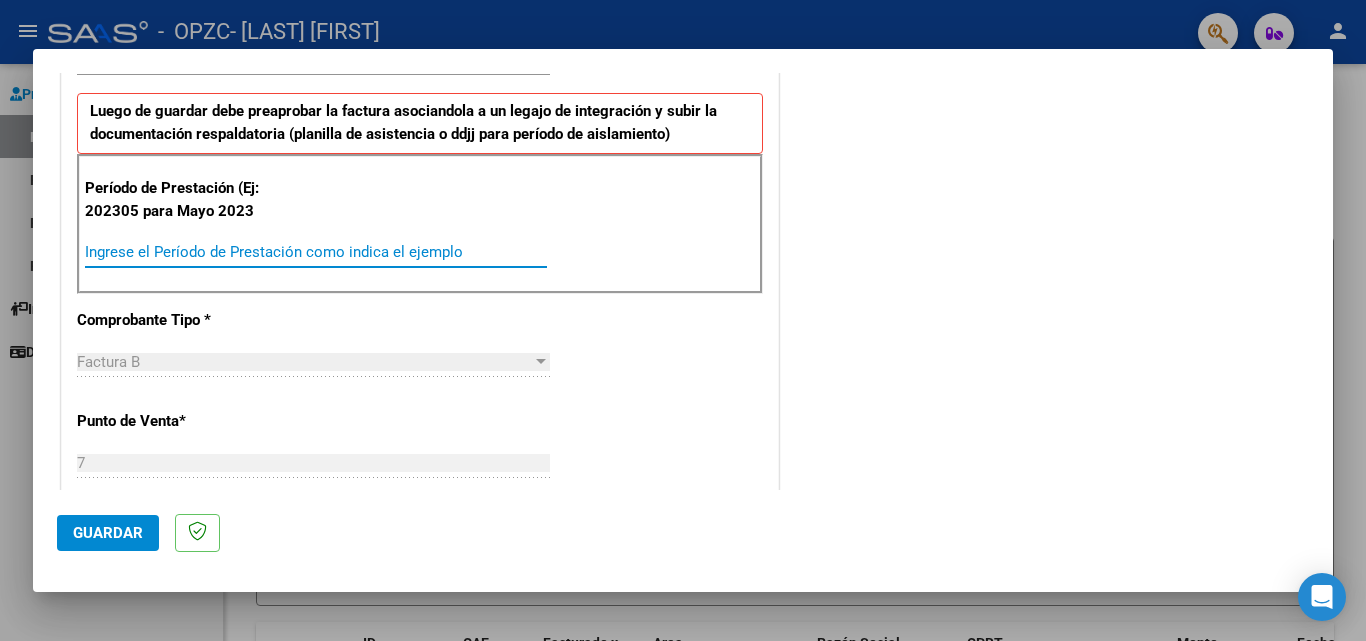 click on "Ingrese el Período de Prestación como indica el ejemplo" at bounding box center [316, 252] 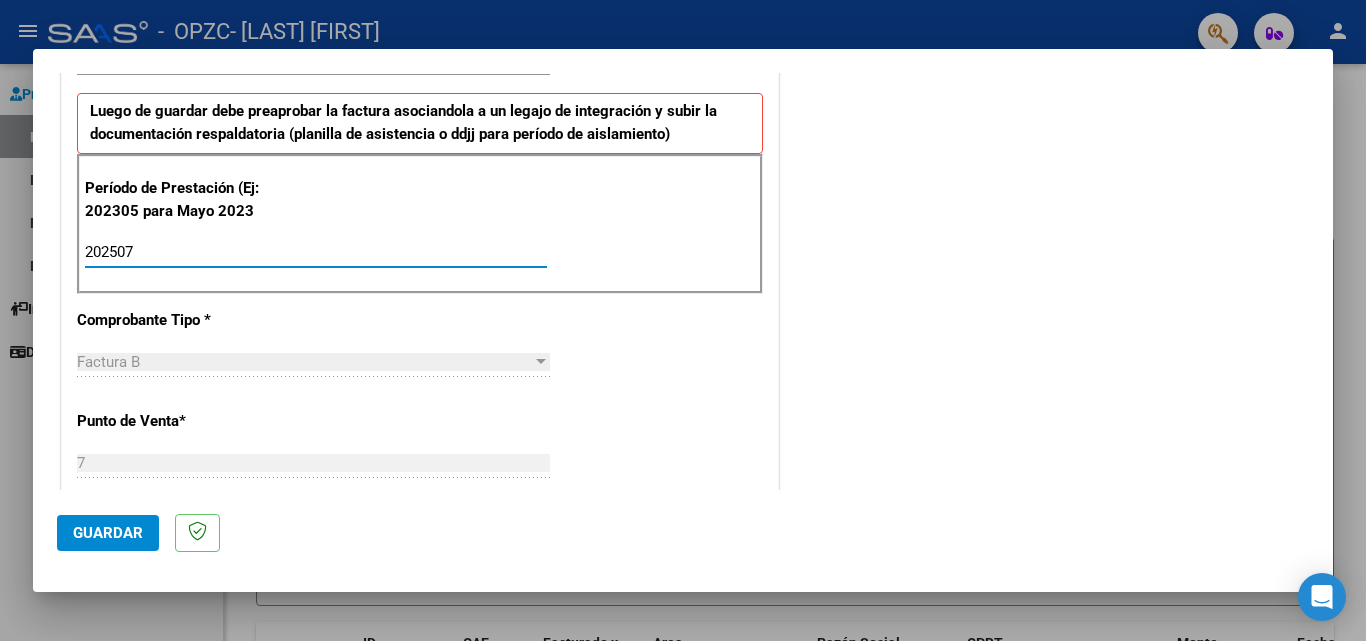 type on "202507" 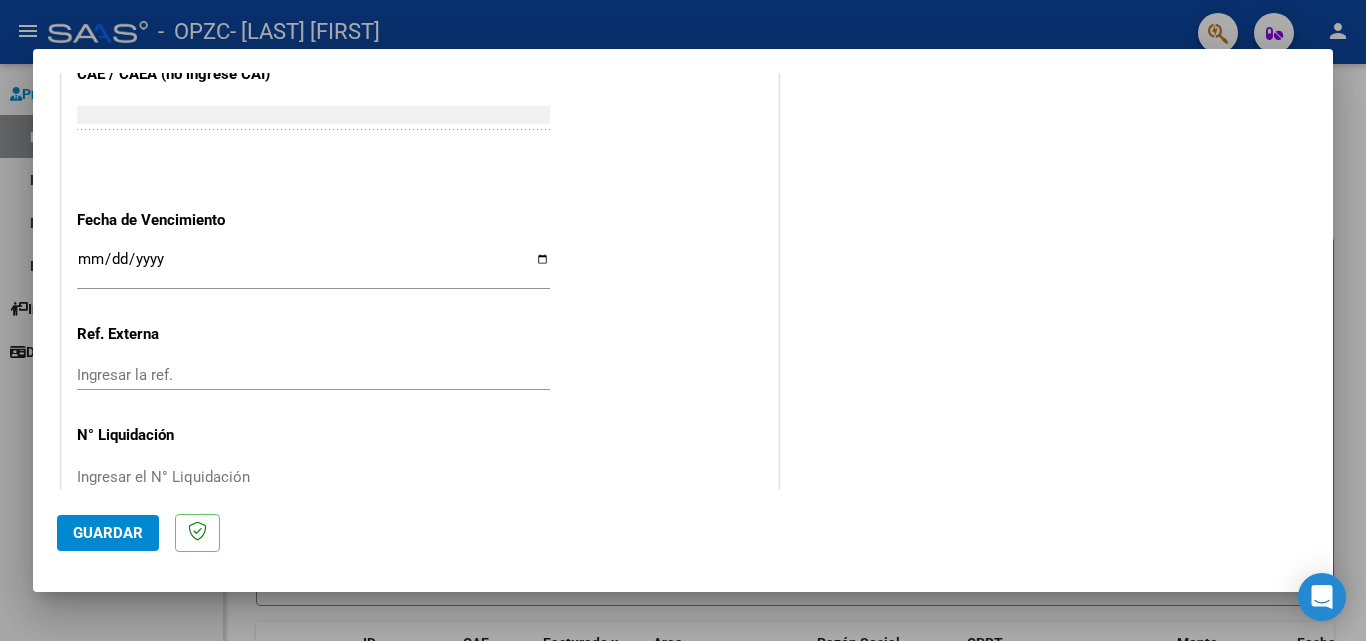 scroll, scrollTop: 1305, scrollLeft: 0, axis: vertical 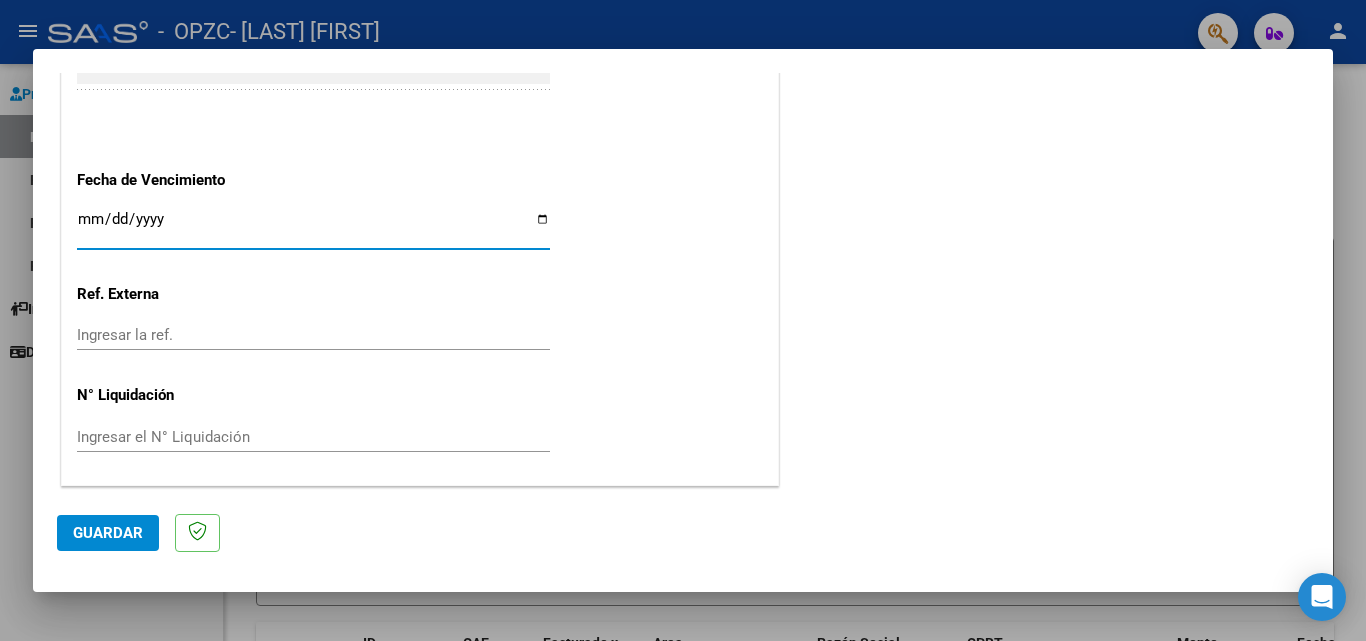 click on "Ingresar la fecha" at bounding box center [313, 227] 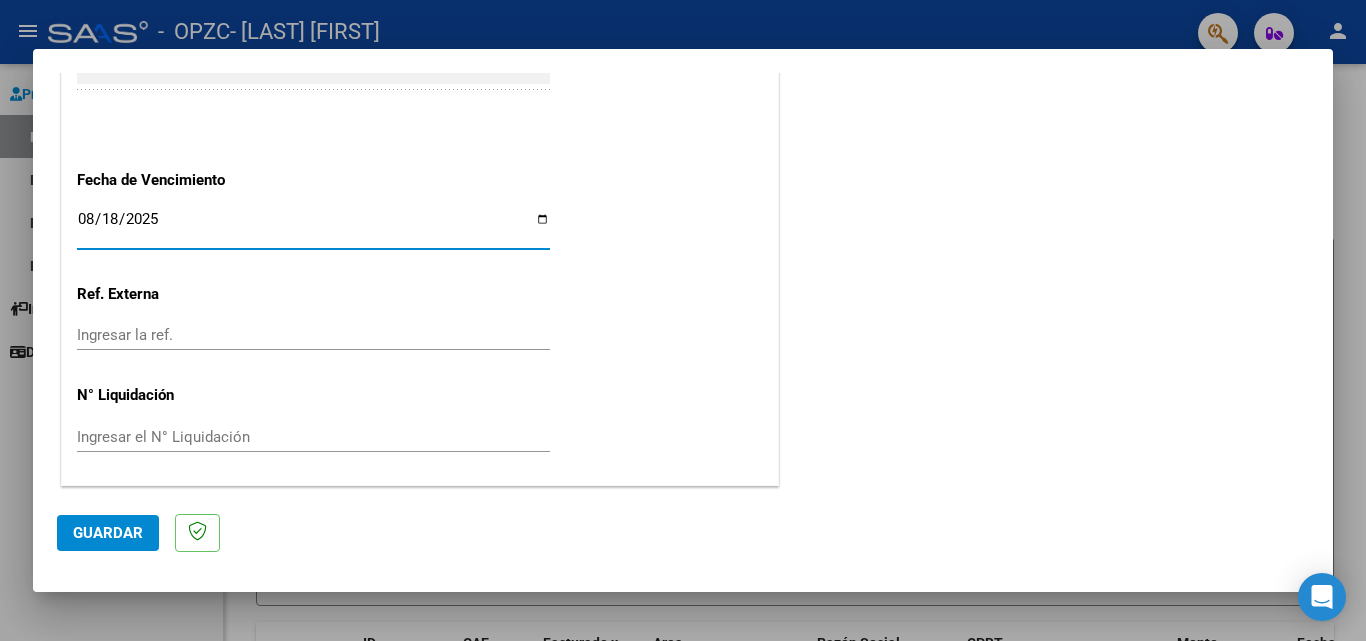 type on "2025-08-18" 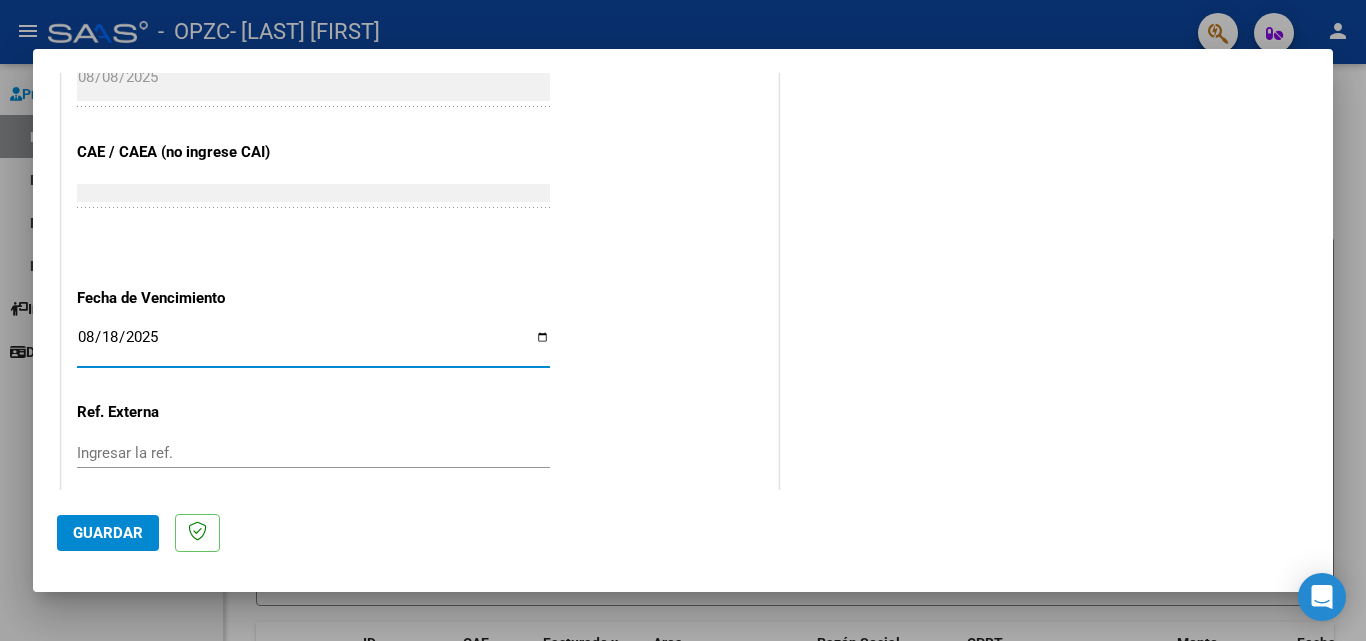 scroll, scrollTop: 1305, scrollLeft: 0, axis: vertical 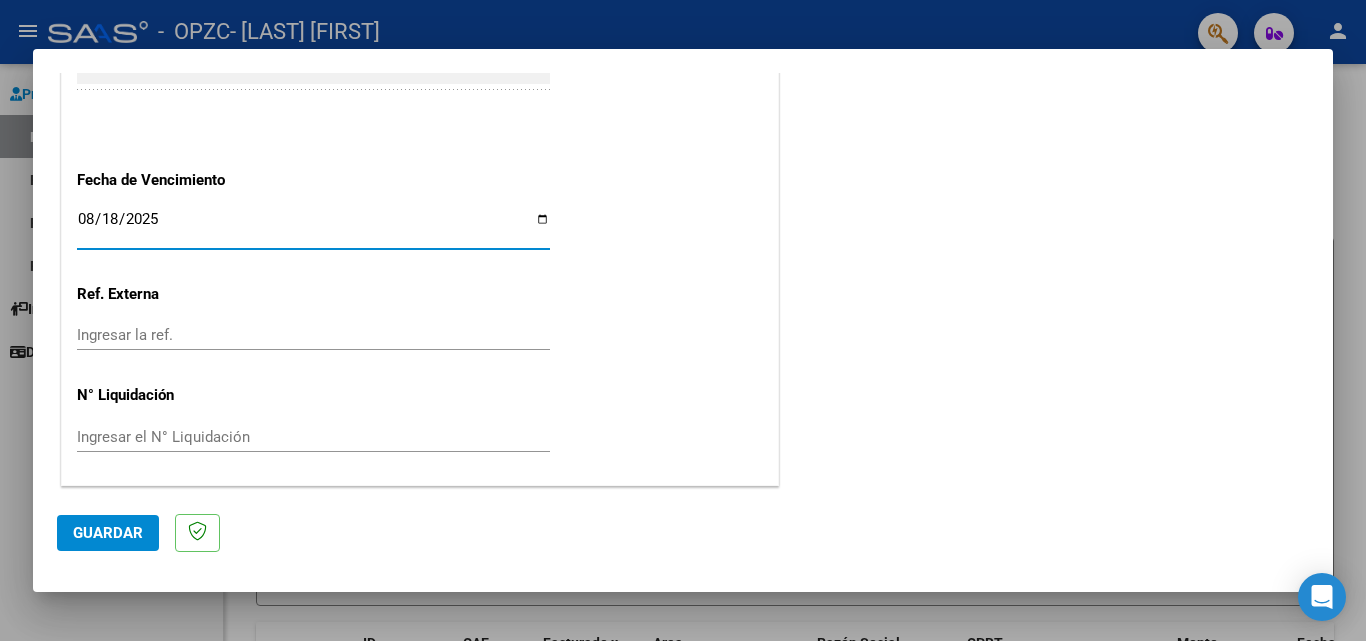 click on "Guardar" 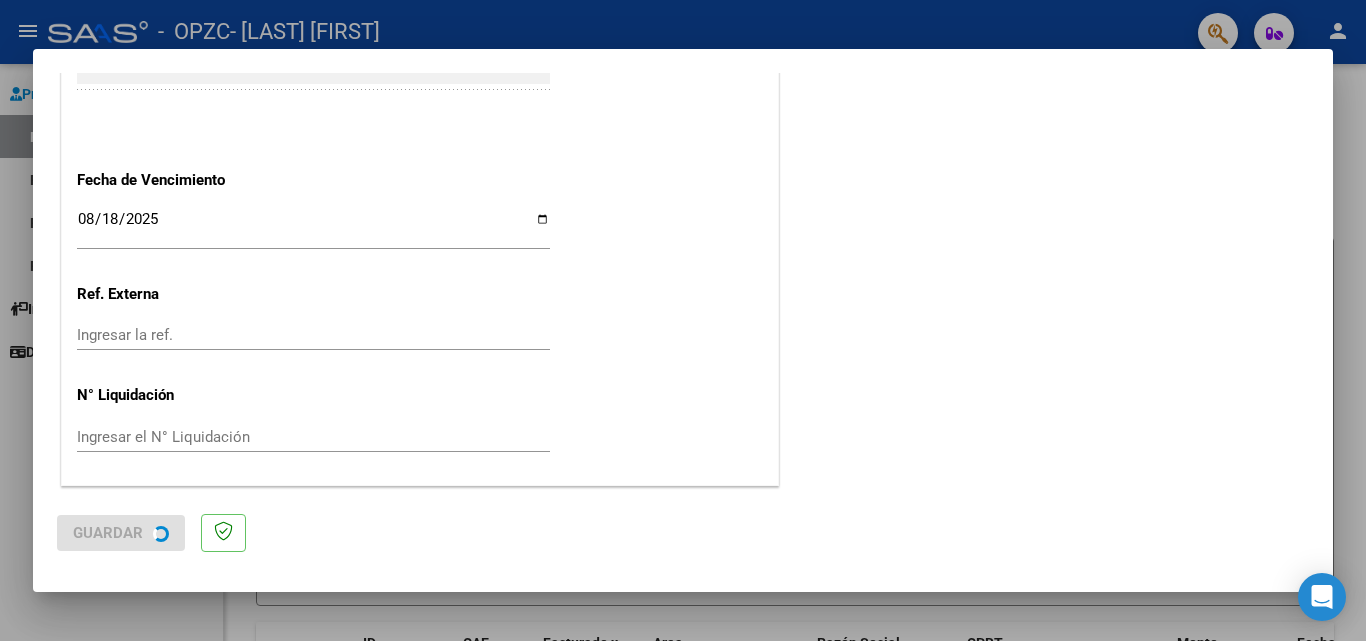 scroll, scrollTop: 0, scrollLeft: 0, axis: both 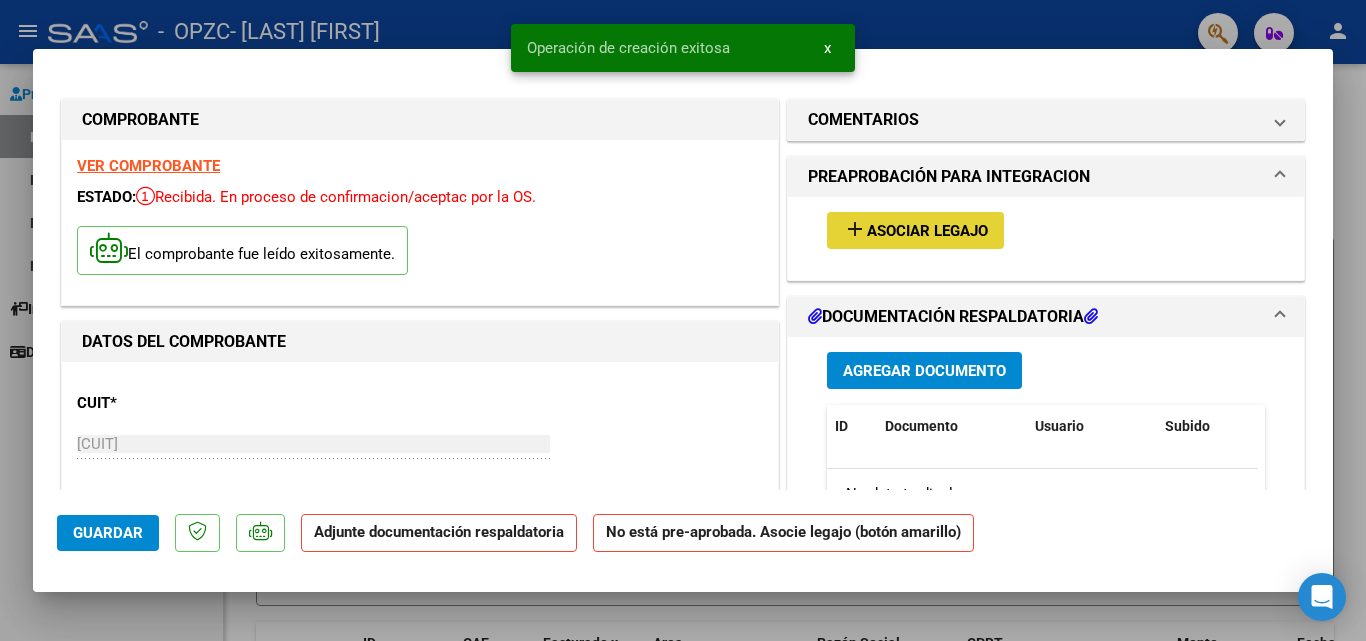 click on "add Asociar Legajo" at bounding box center (915, 230) 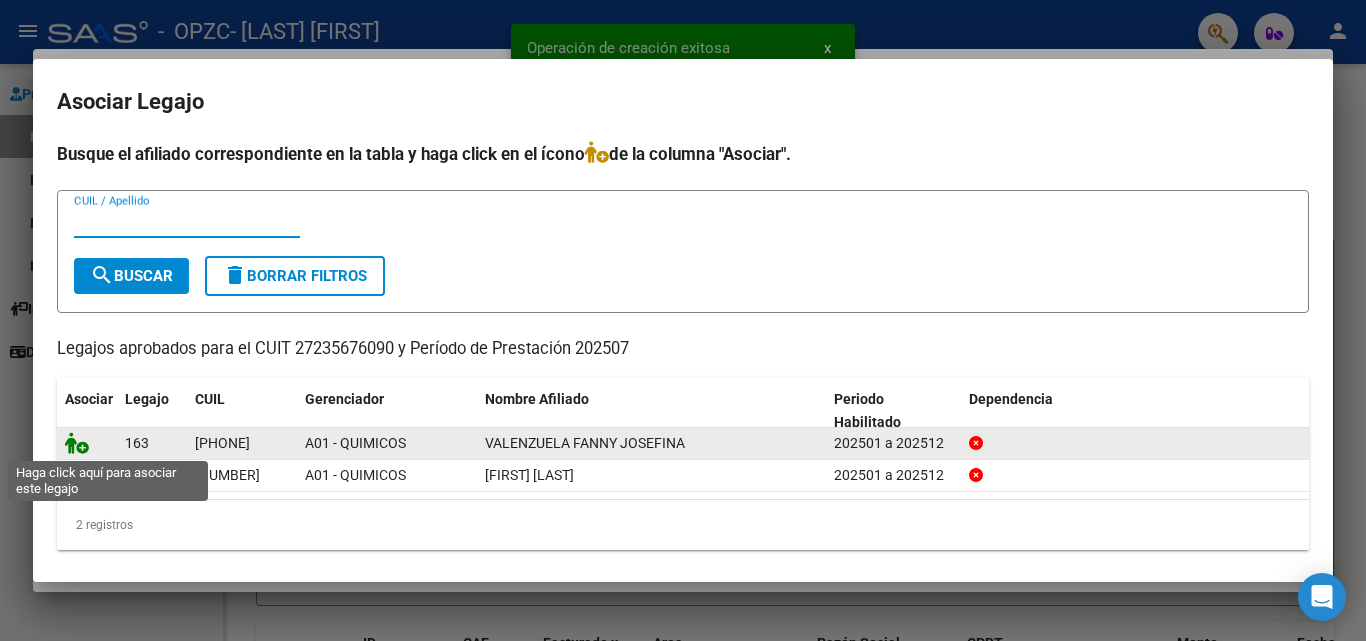click 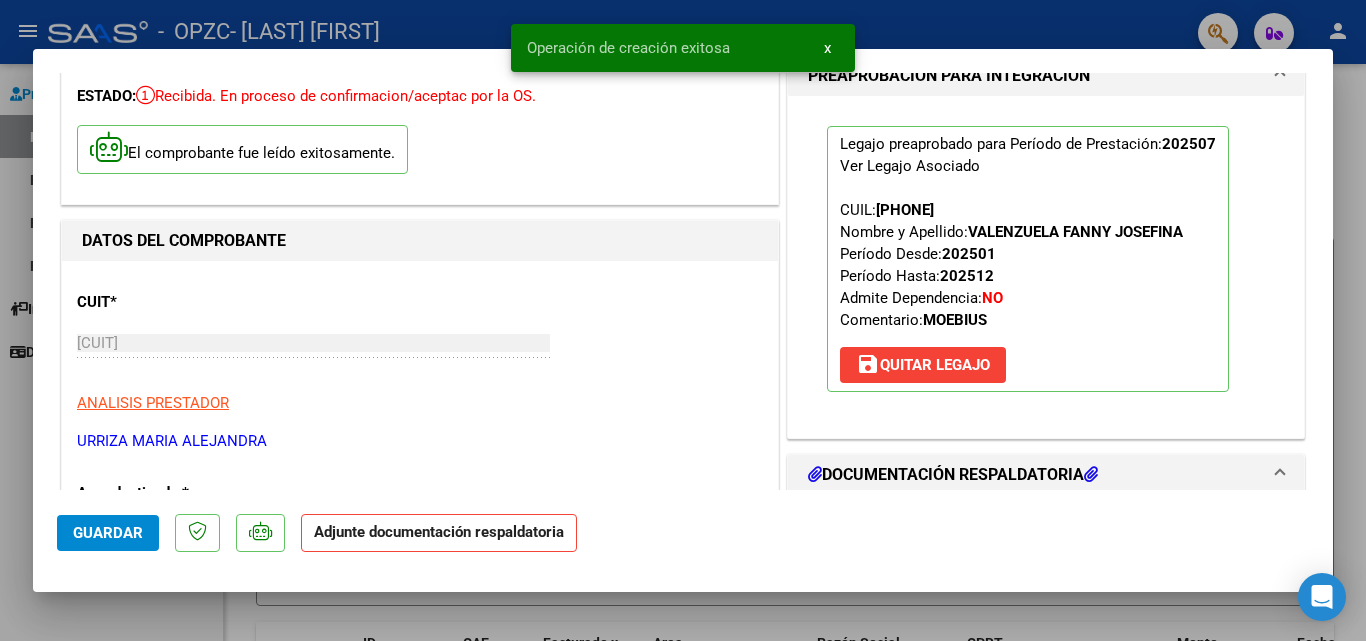 scroll, scrollTop: 300, scrollLeft: 0, axis: vertical 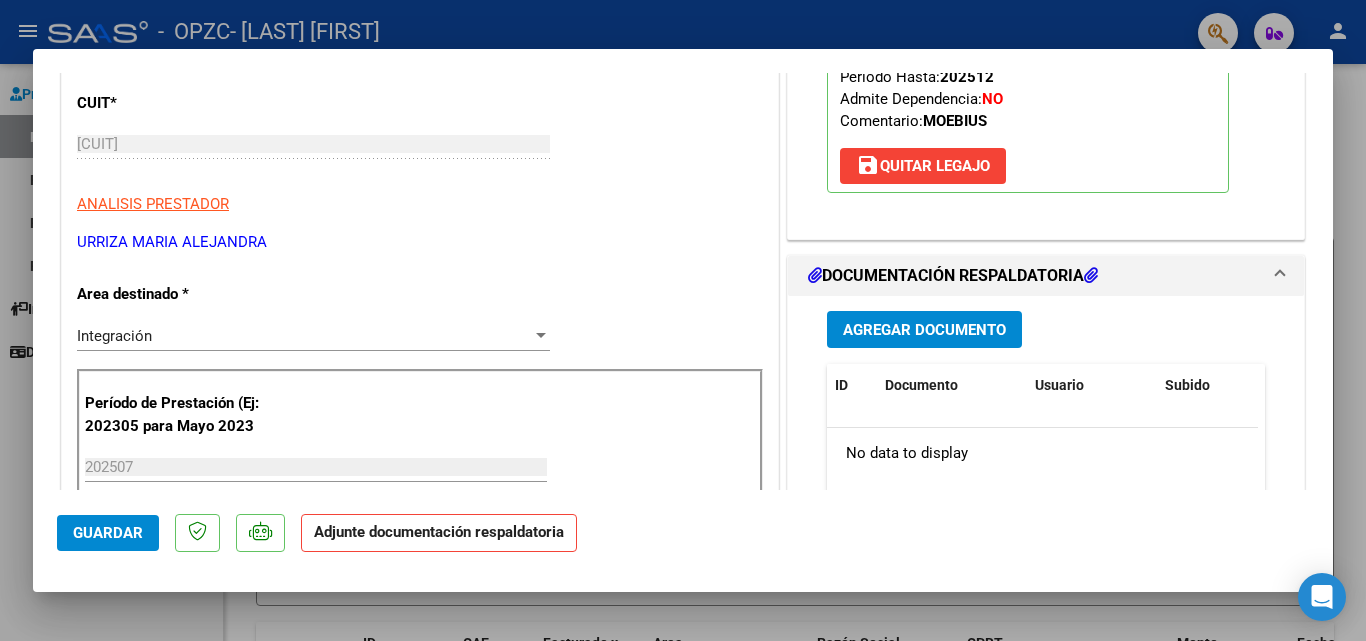 click on "Agregar Documento" at bounding box center (924, 329) 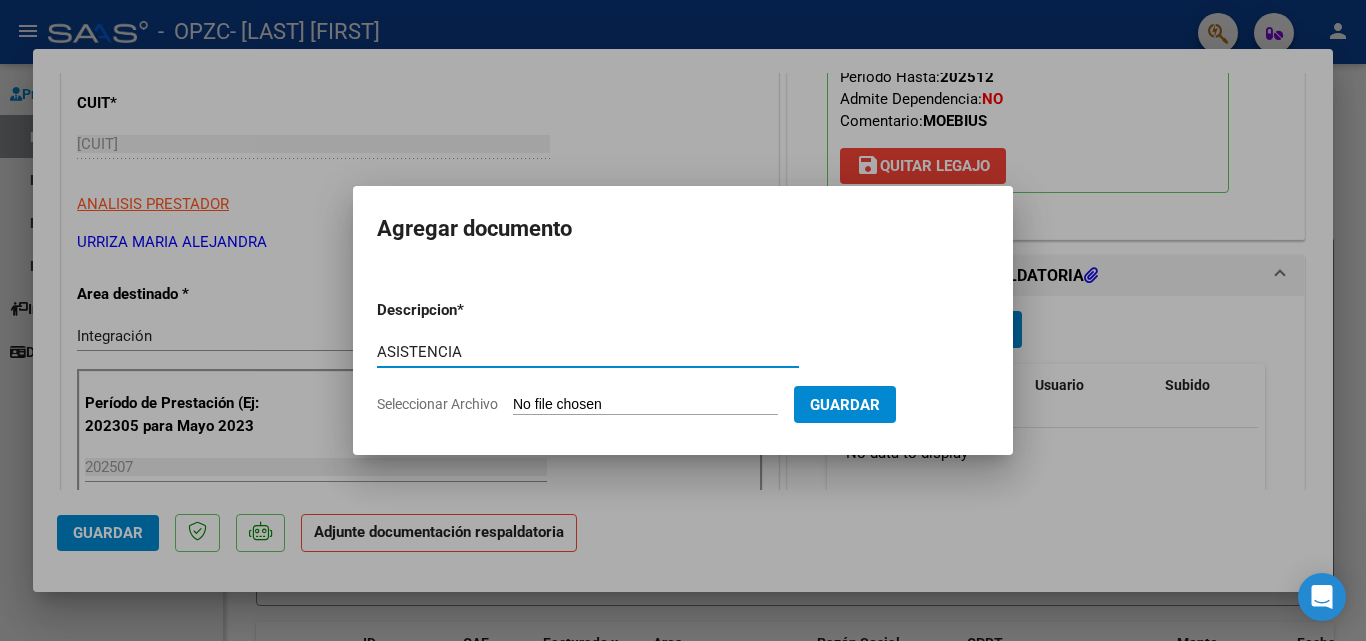 type on "ASISTENCIA" 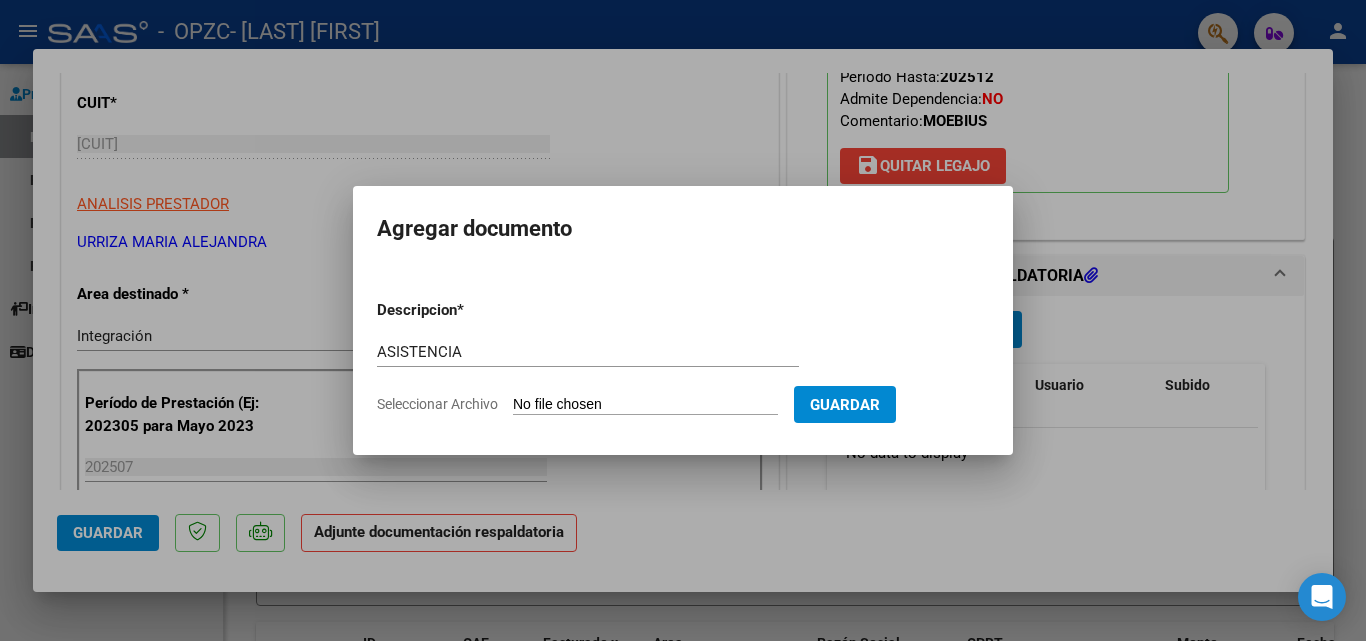 click on "Seleccionar Archivo" at bounding box center (645, 405) 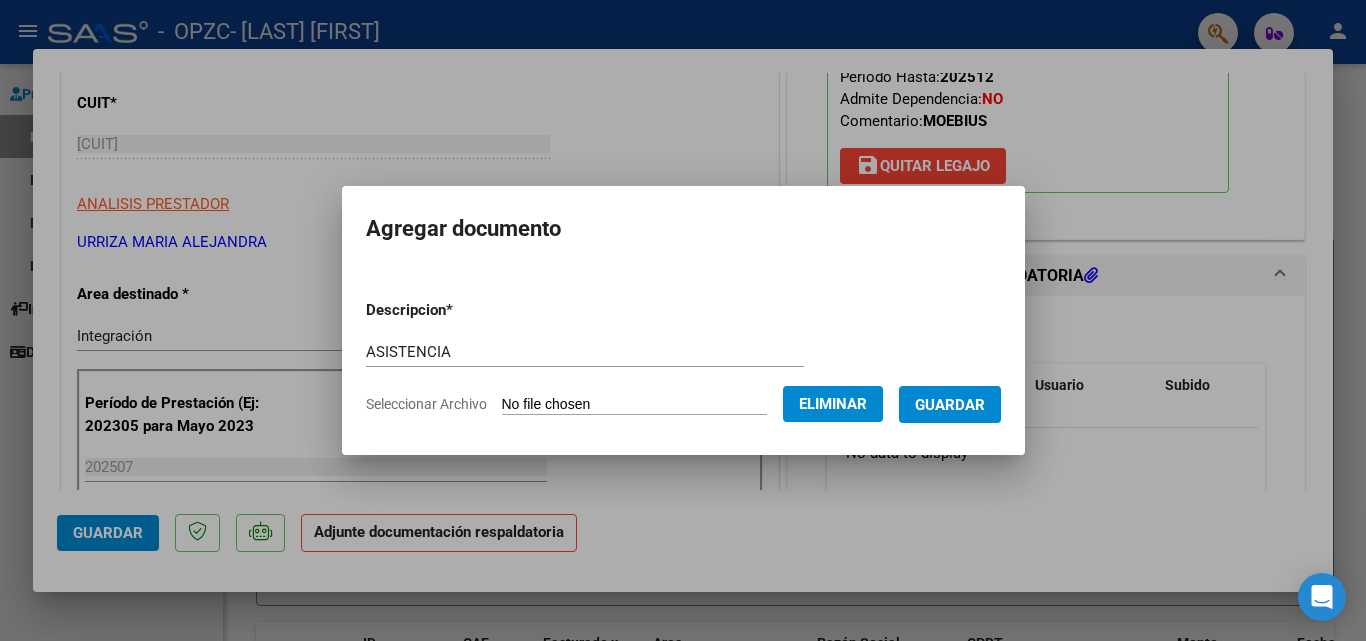 click on "Guardar" at bounding box center [950, 405] 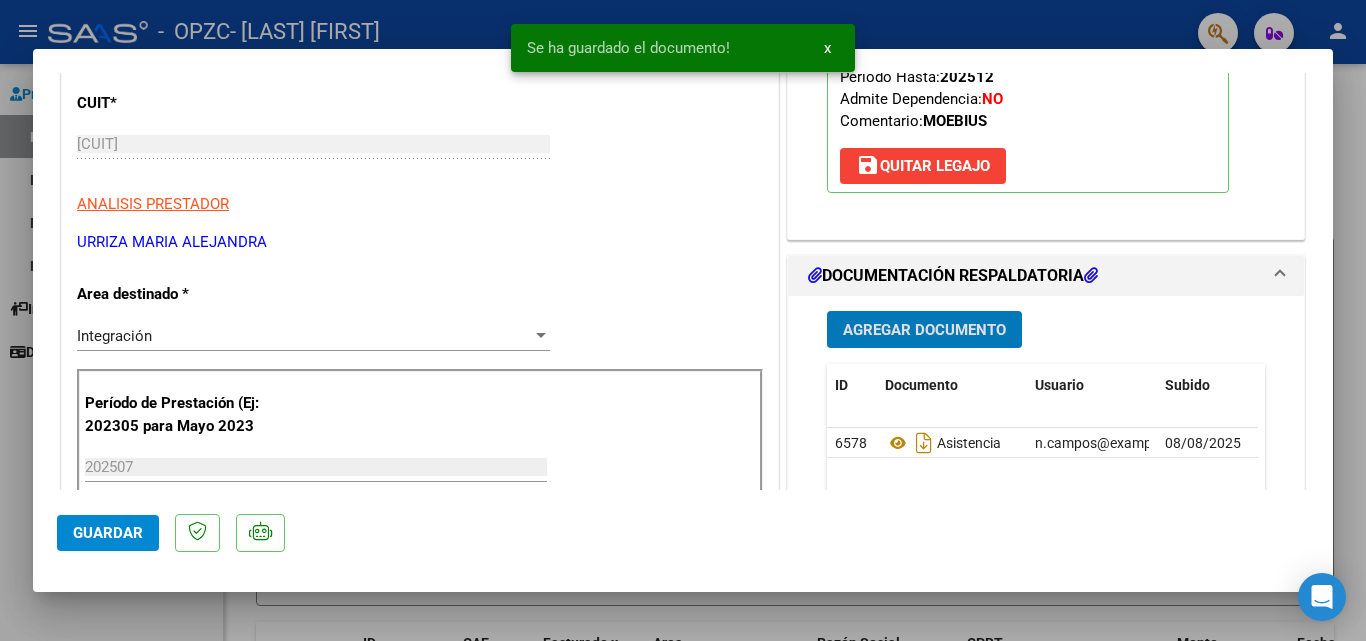 click on "Guardar" 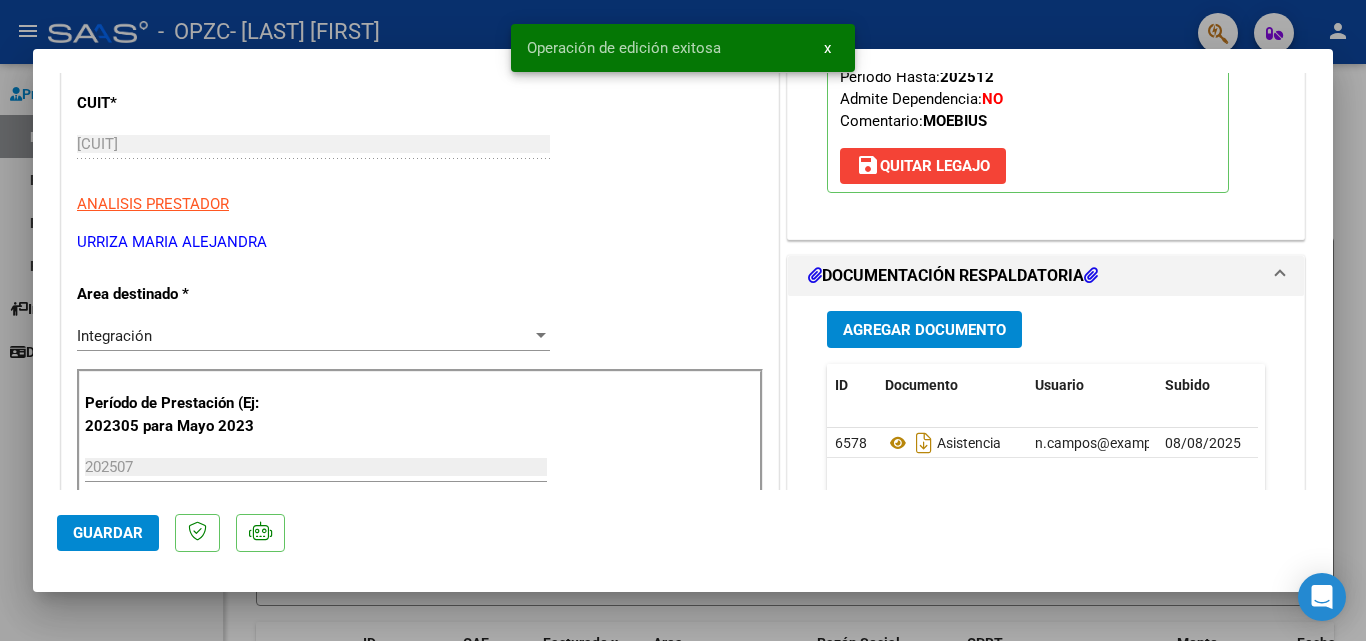 click at bounding box center [683, 320] 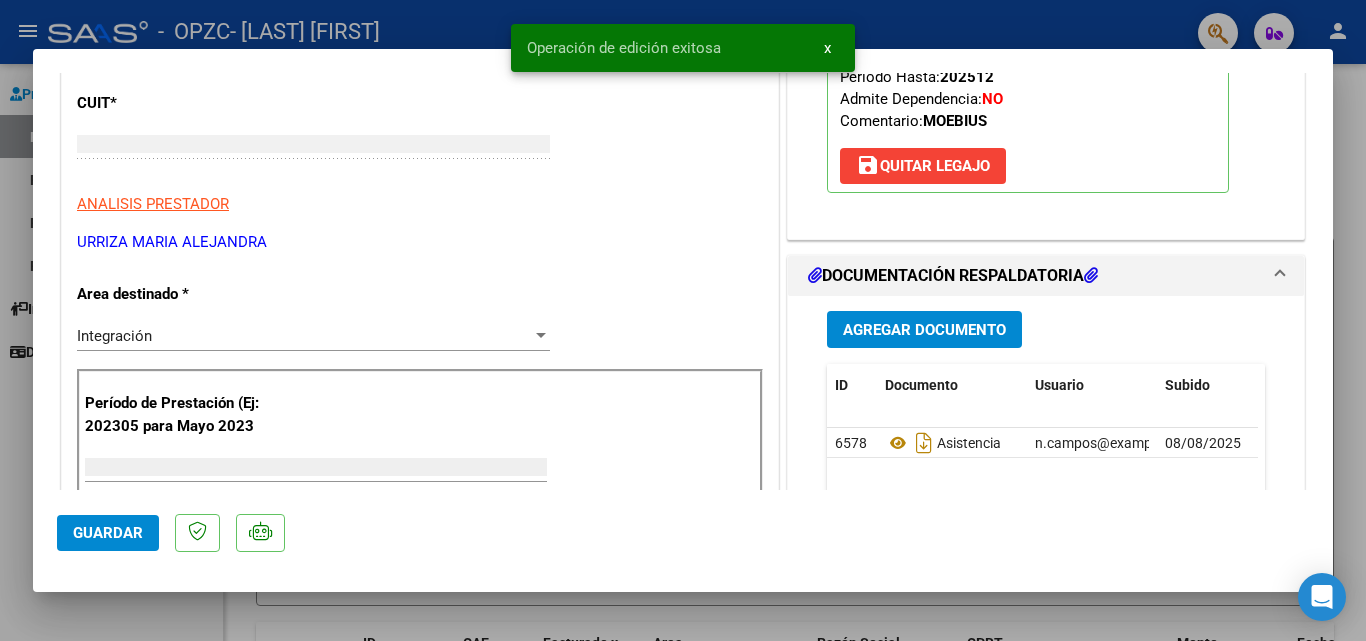 scroll, scrollTop: 0, scrollLeft: 0, axis: both 